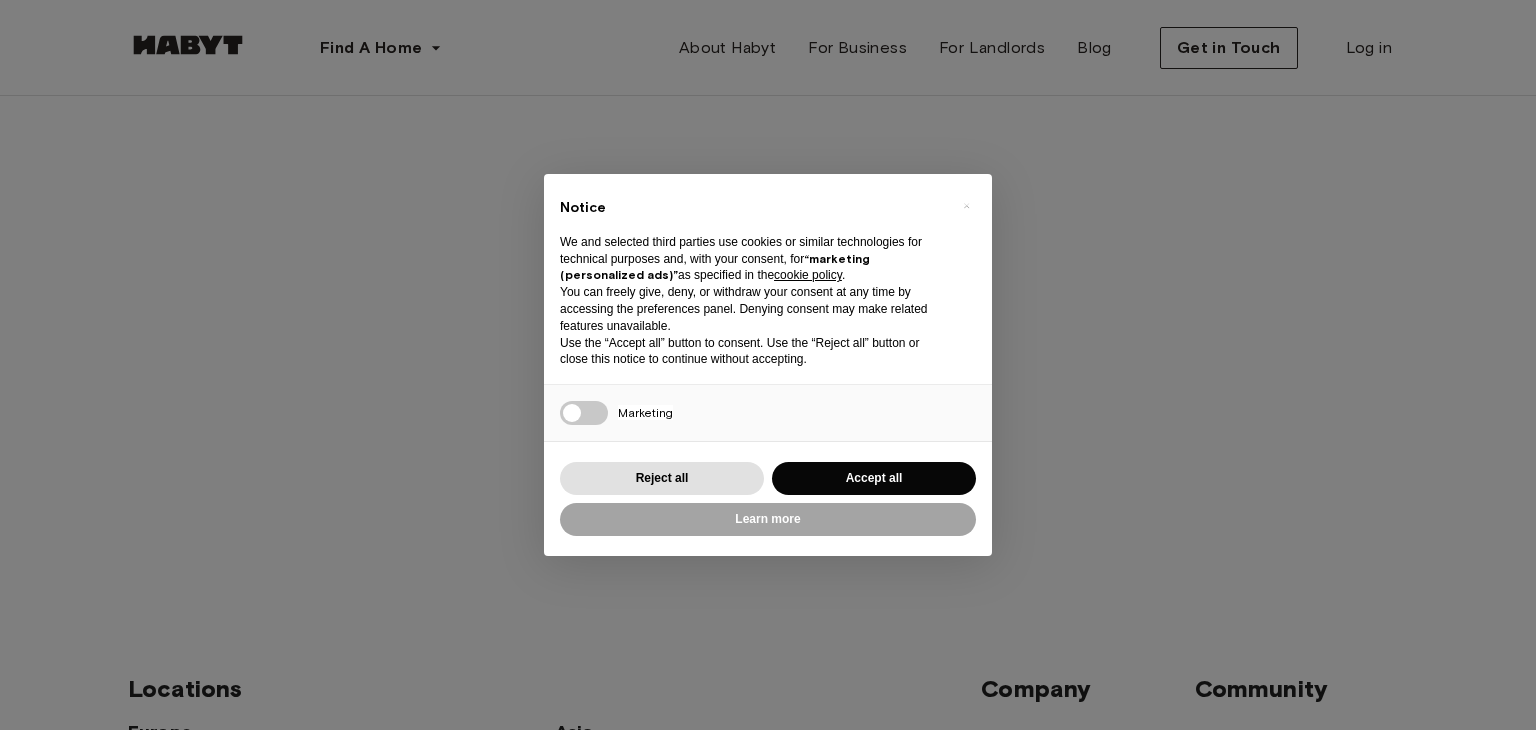 scroll, scrollTop: 0, scrollLeft: 0, axis: both 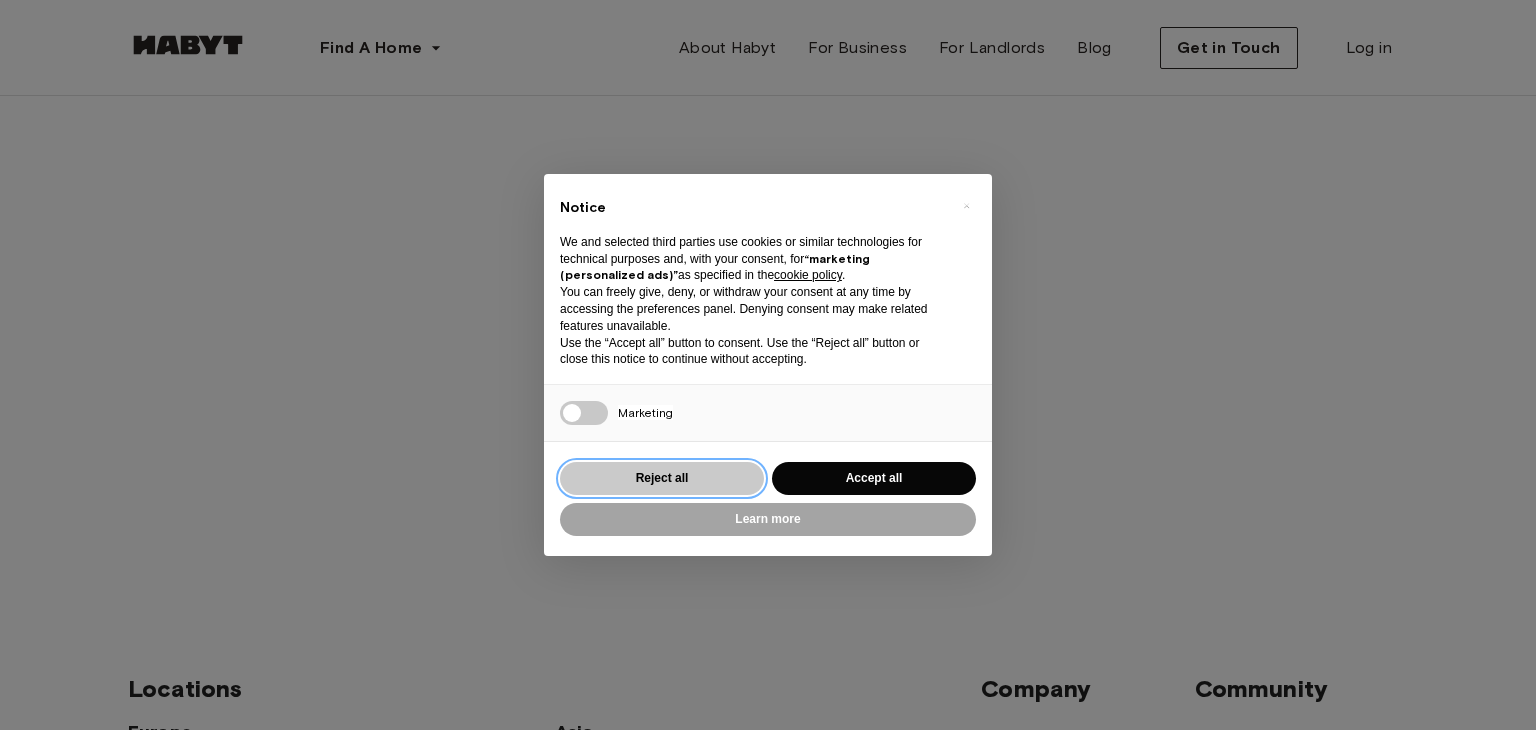 click on "Reject all" at bounding box center [662, 478] 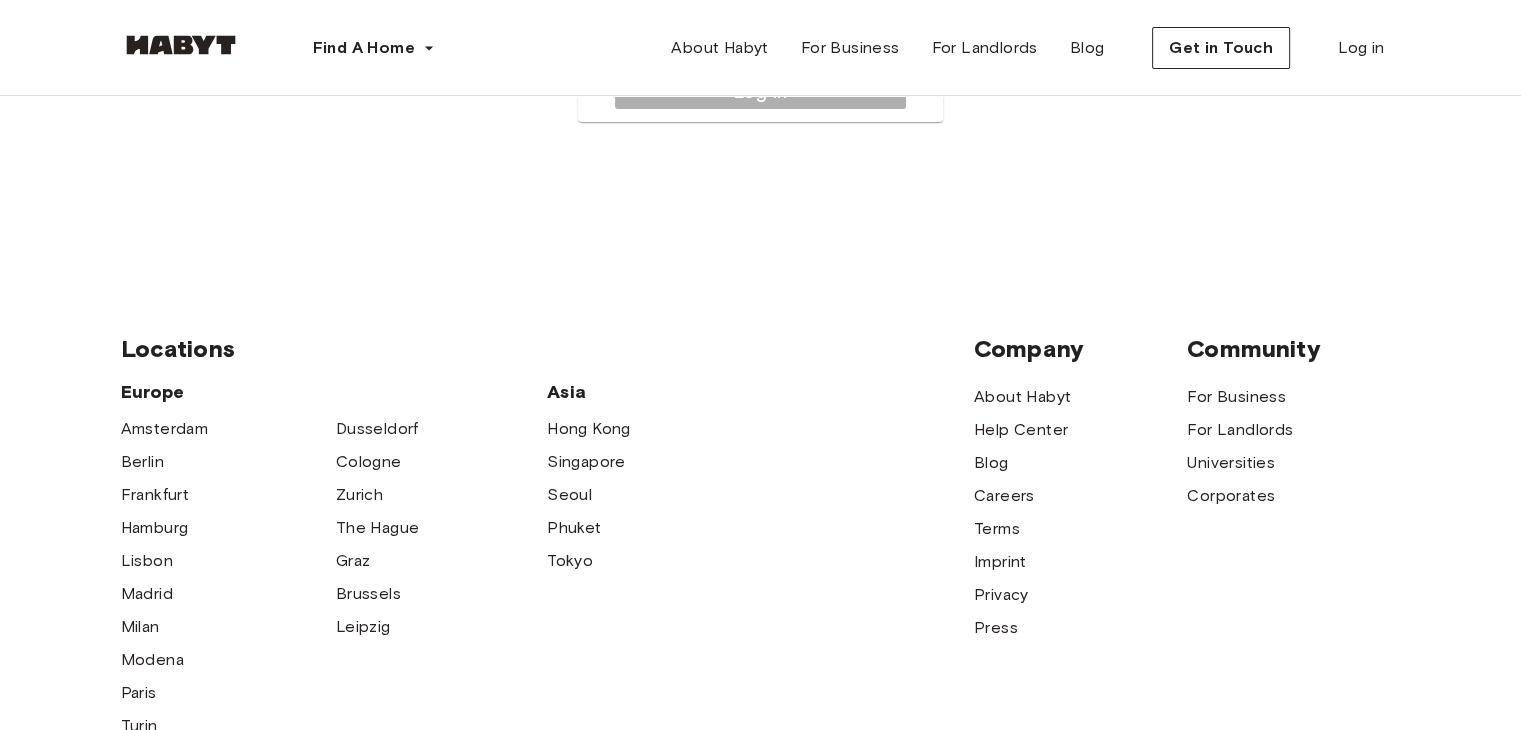 scroll, scrollTop: 0, scrollLeft: 0, axis: both 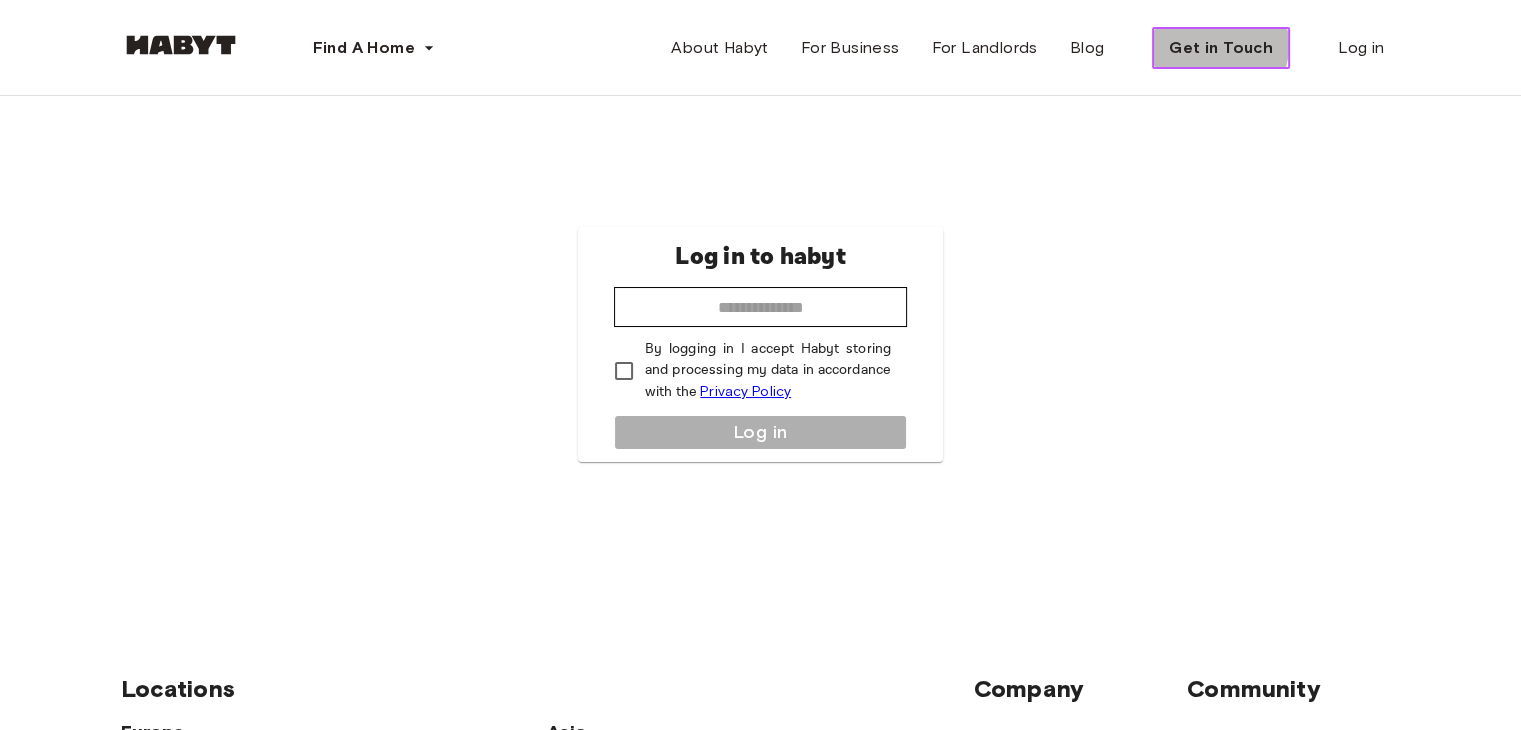 click on "Get in Touch" at bounding box center (1221, 48) 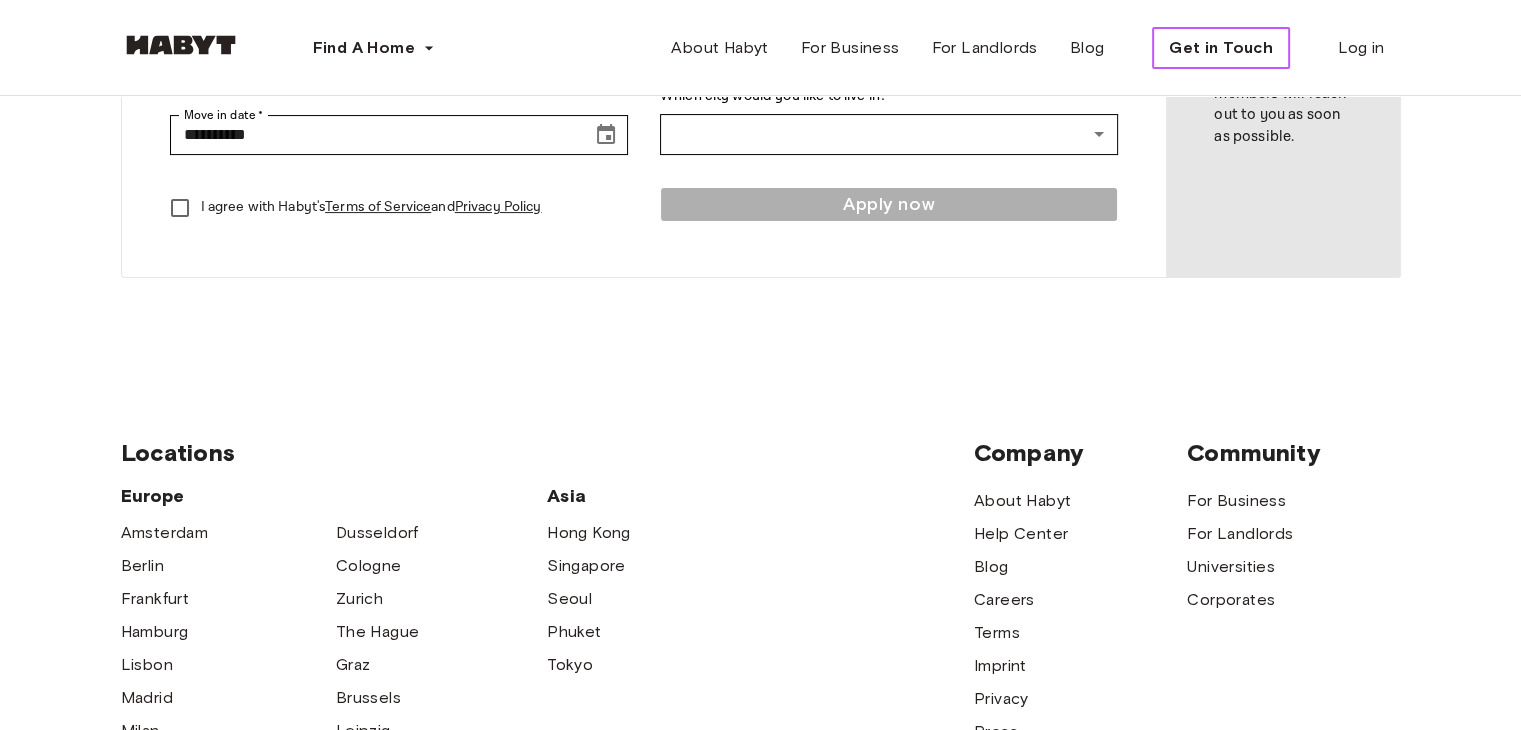 scroll, scrollTop: 0, scrollLeft: 0, axis: both 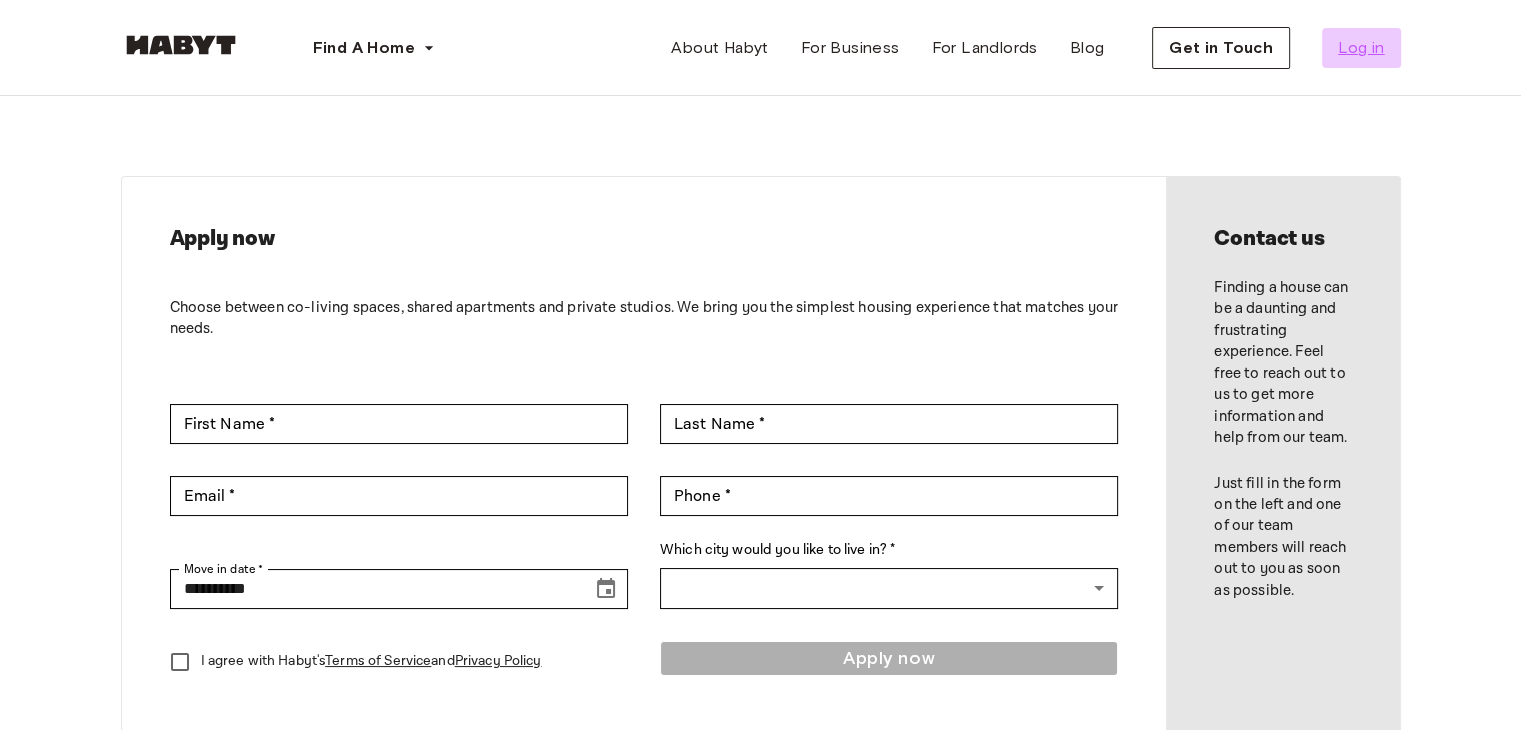 click on "Log in" at bounding box center [1361, 48] 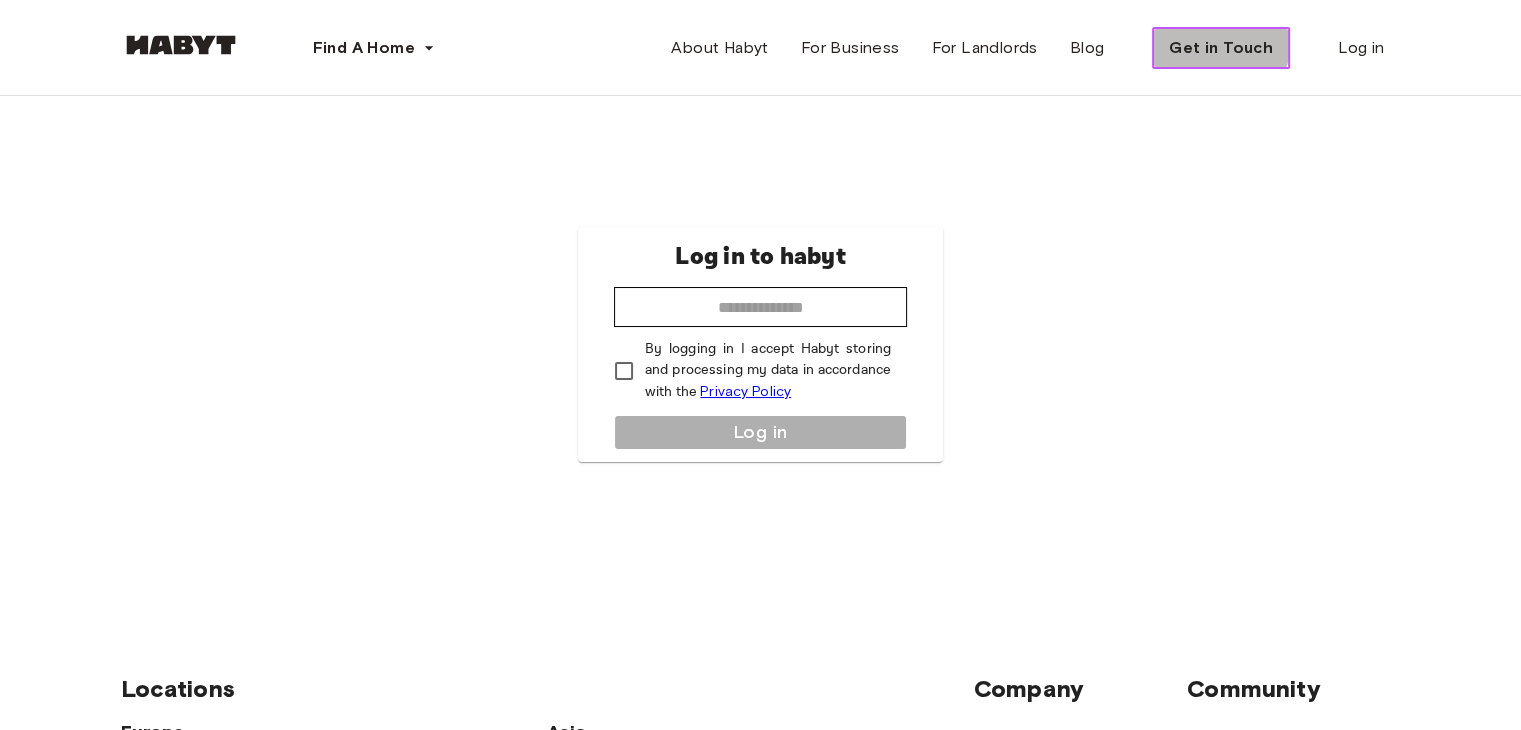 click on "Get in Touch" at bounding box center [1221, 48] 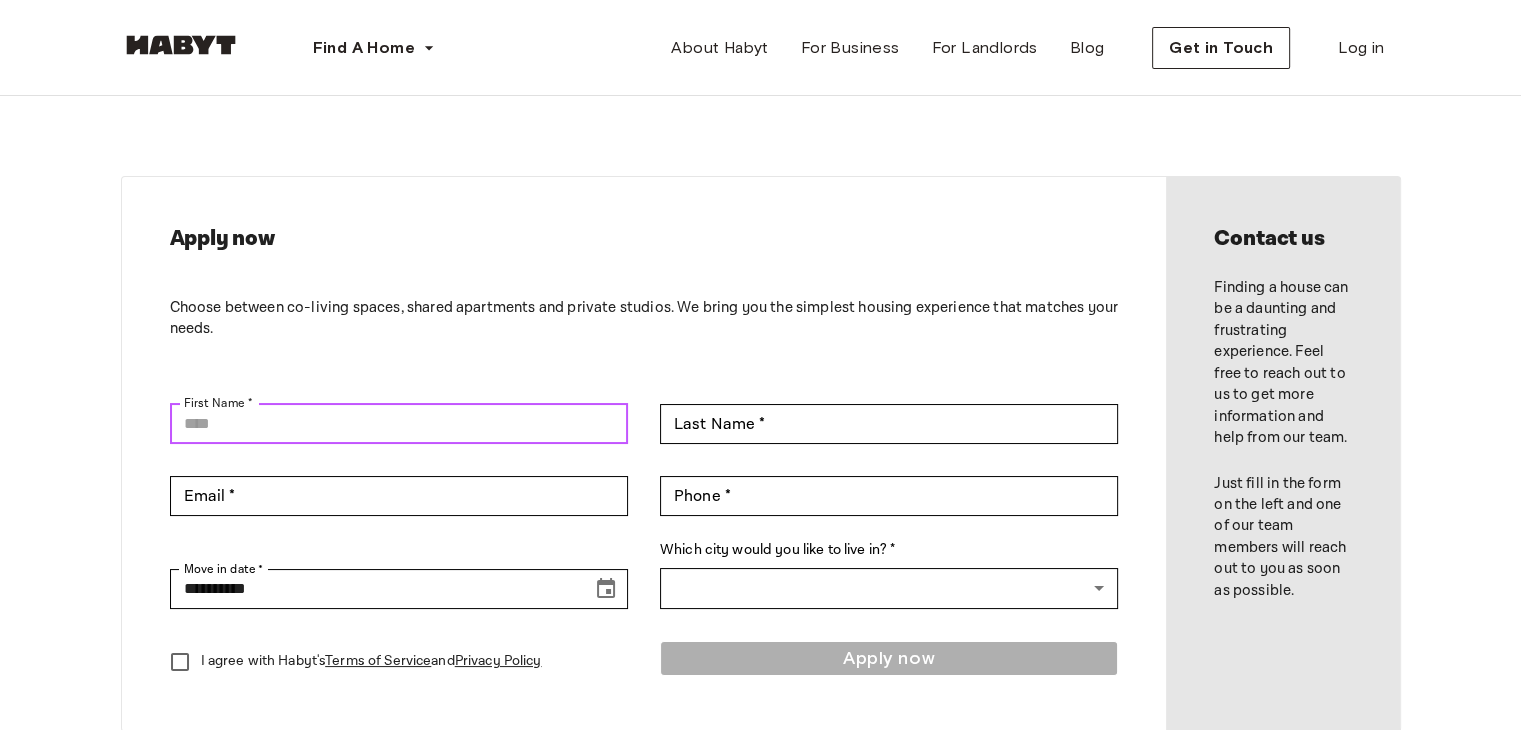 click on "First Name *" at bounding box center [399, 424] 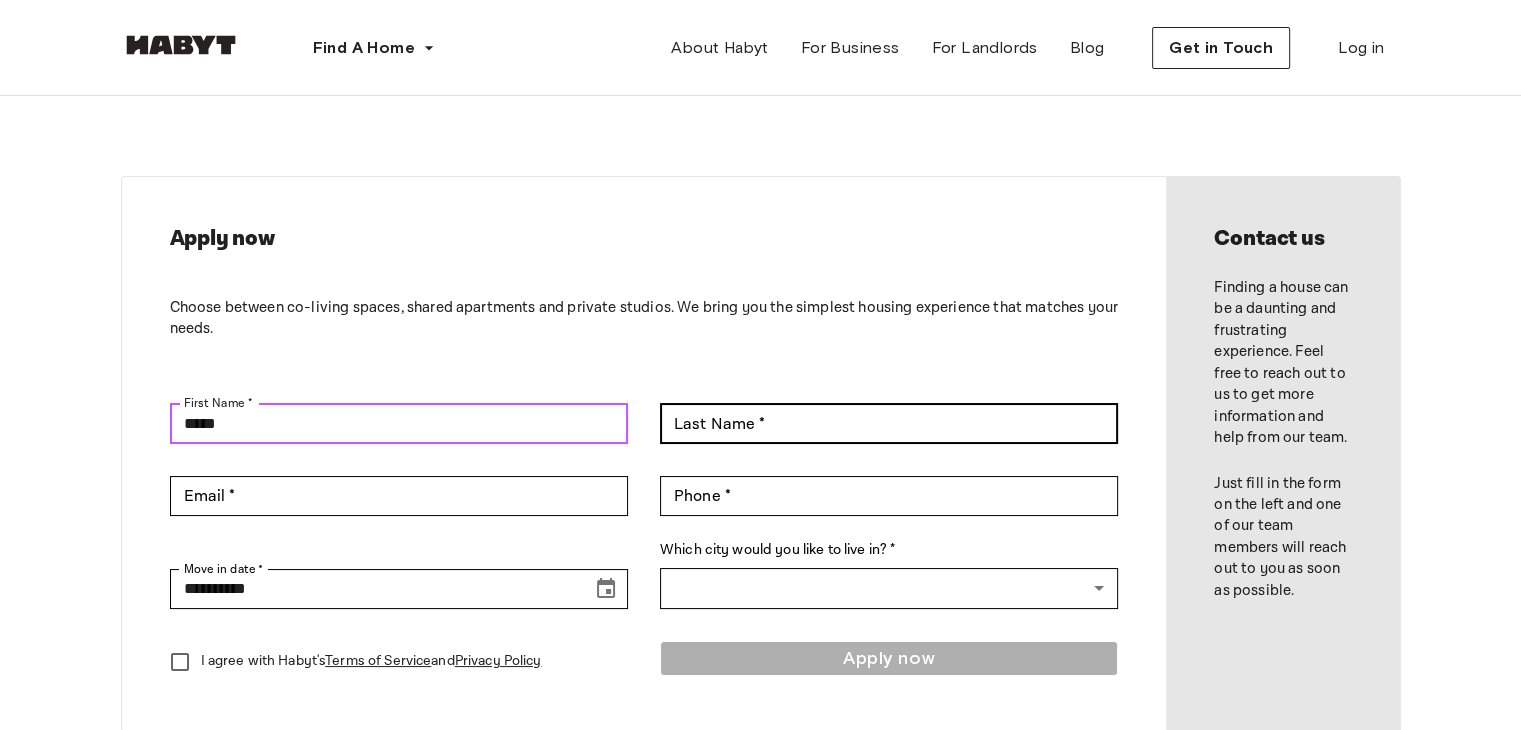 type on "*****" 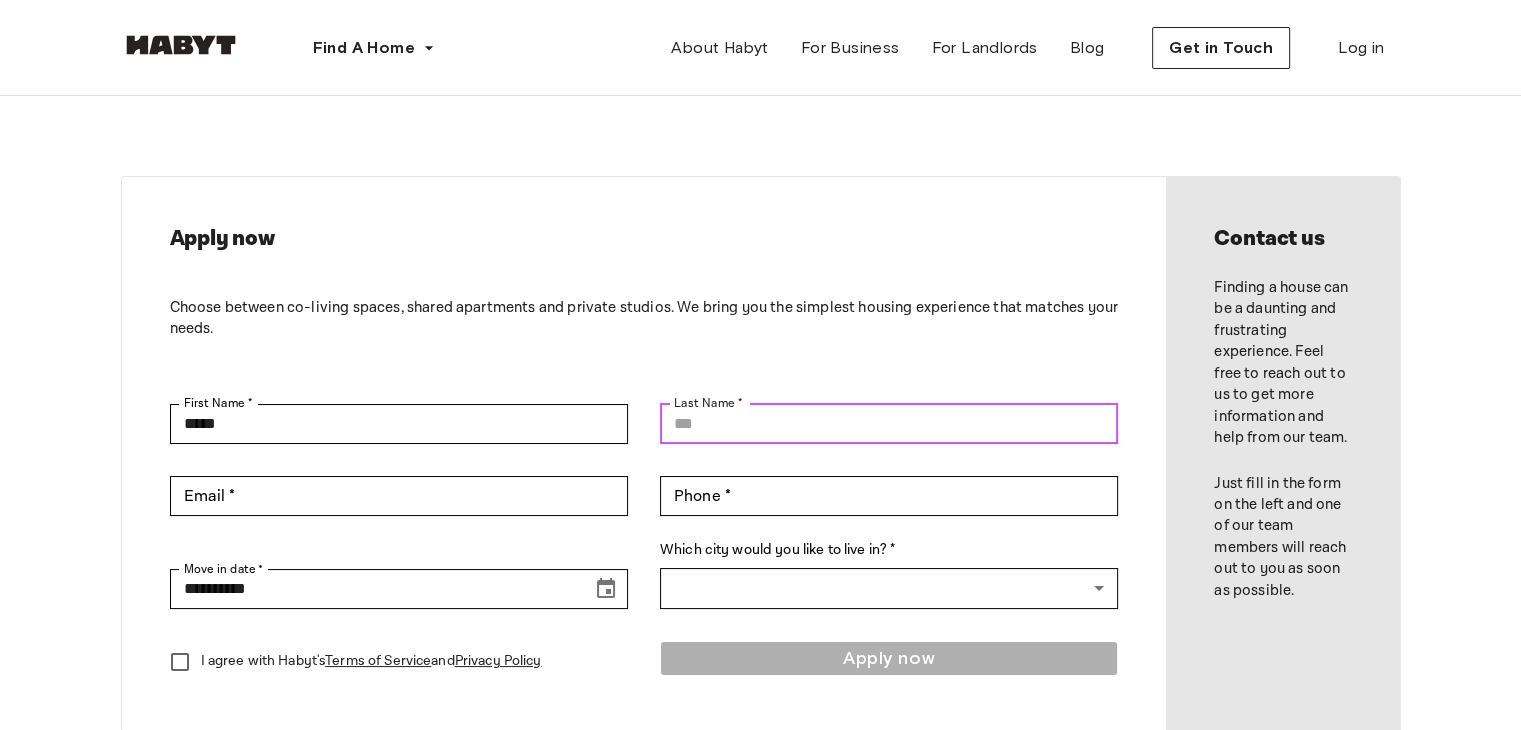 click on "Last Name *" at bounding box center (889, 424) 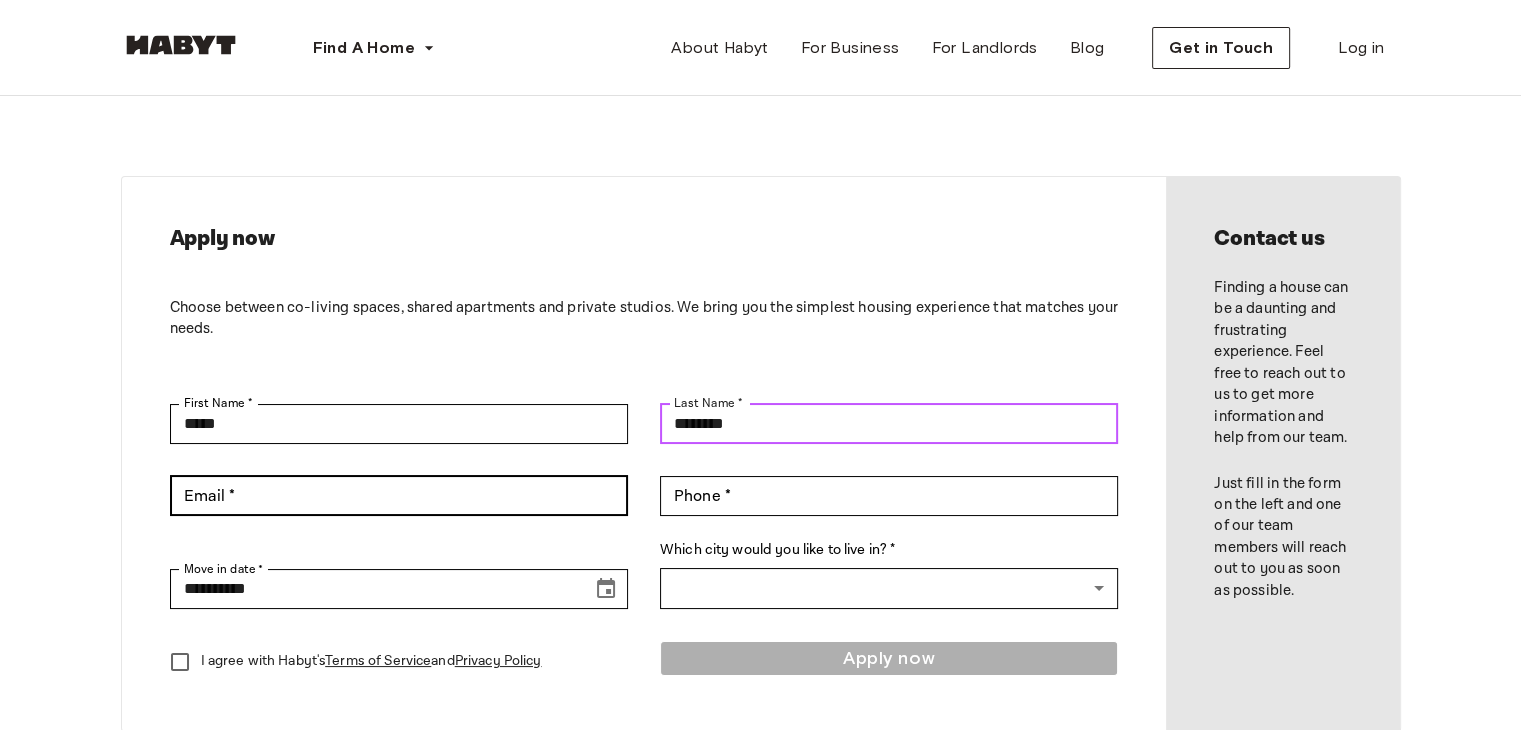 type on "********" 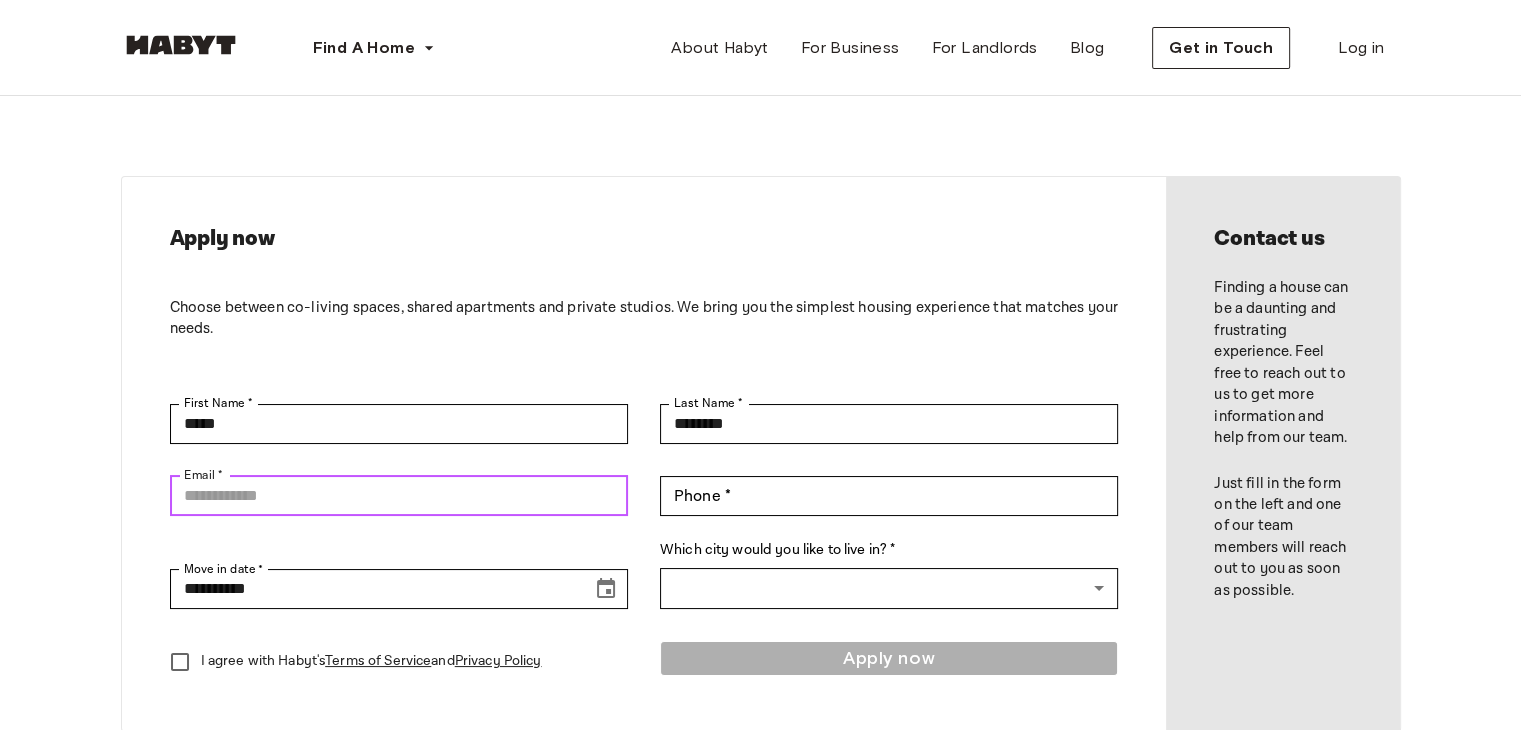 click on "Email *" at bounding box center (399, 496) 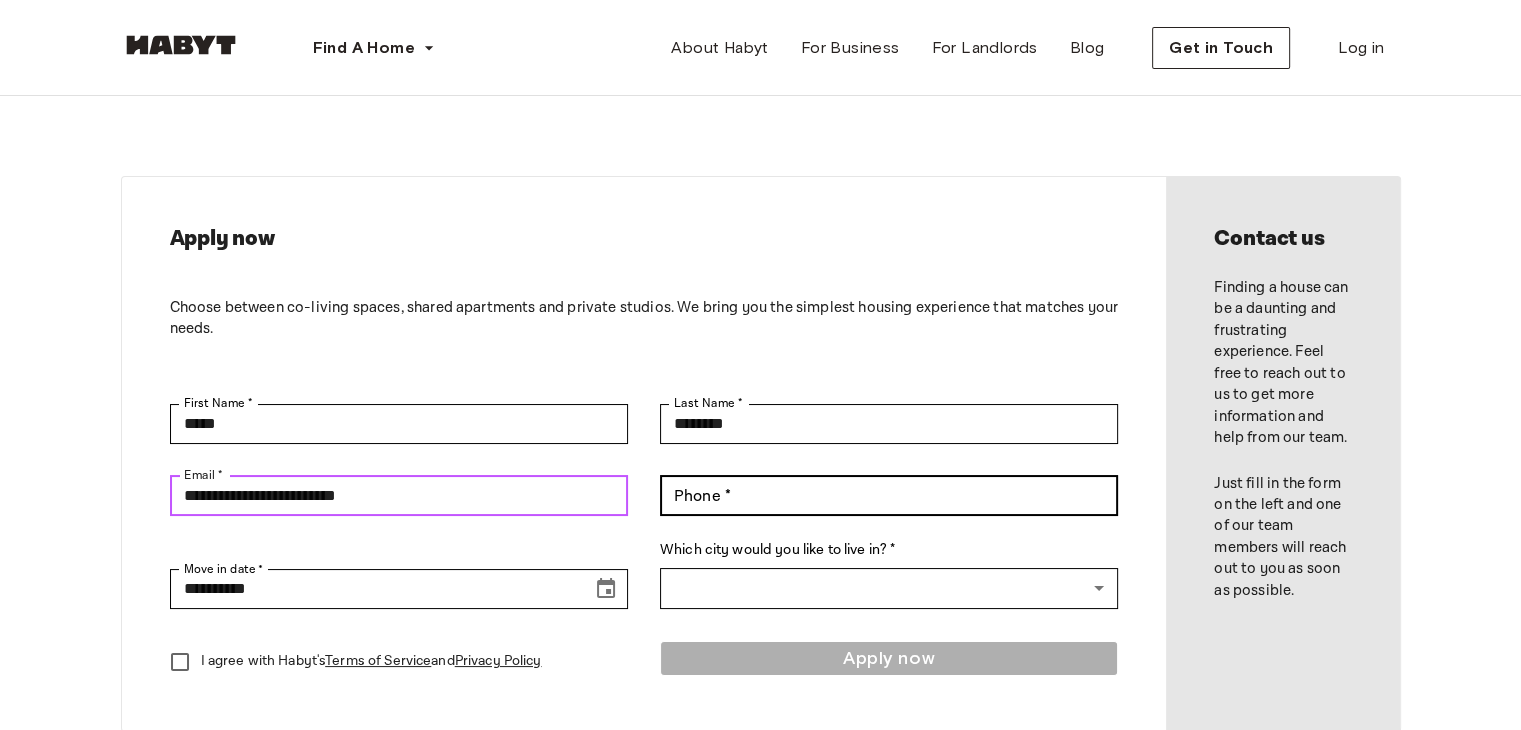 type on "**********" 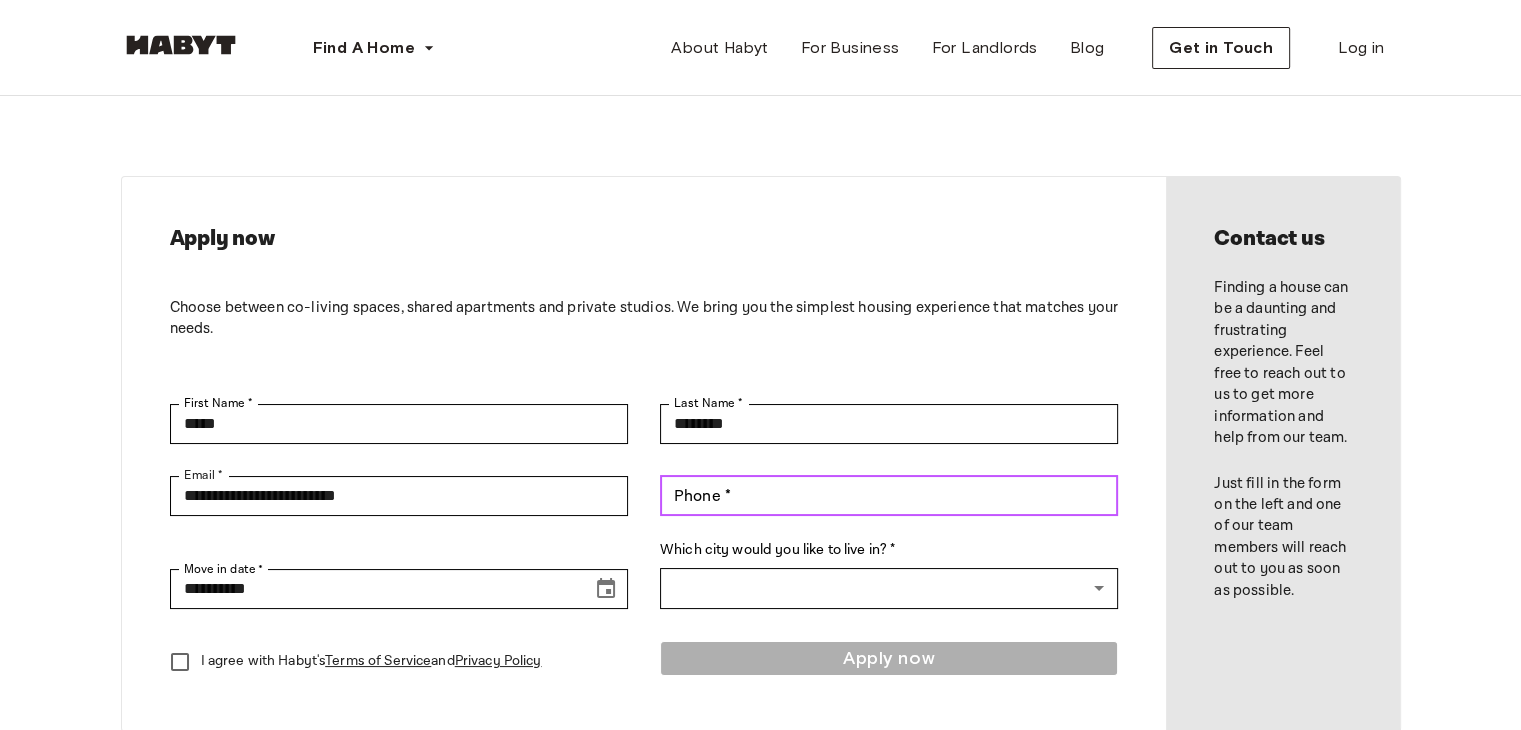 click on "Phone * Phone *" at bounding box center [889, 496] 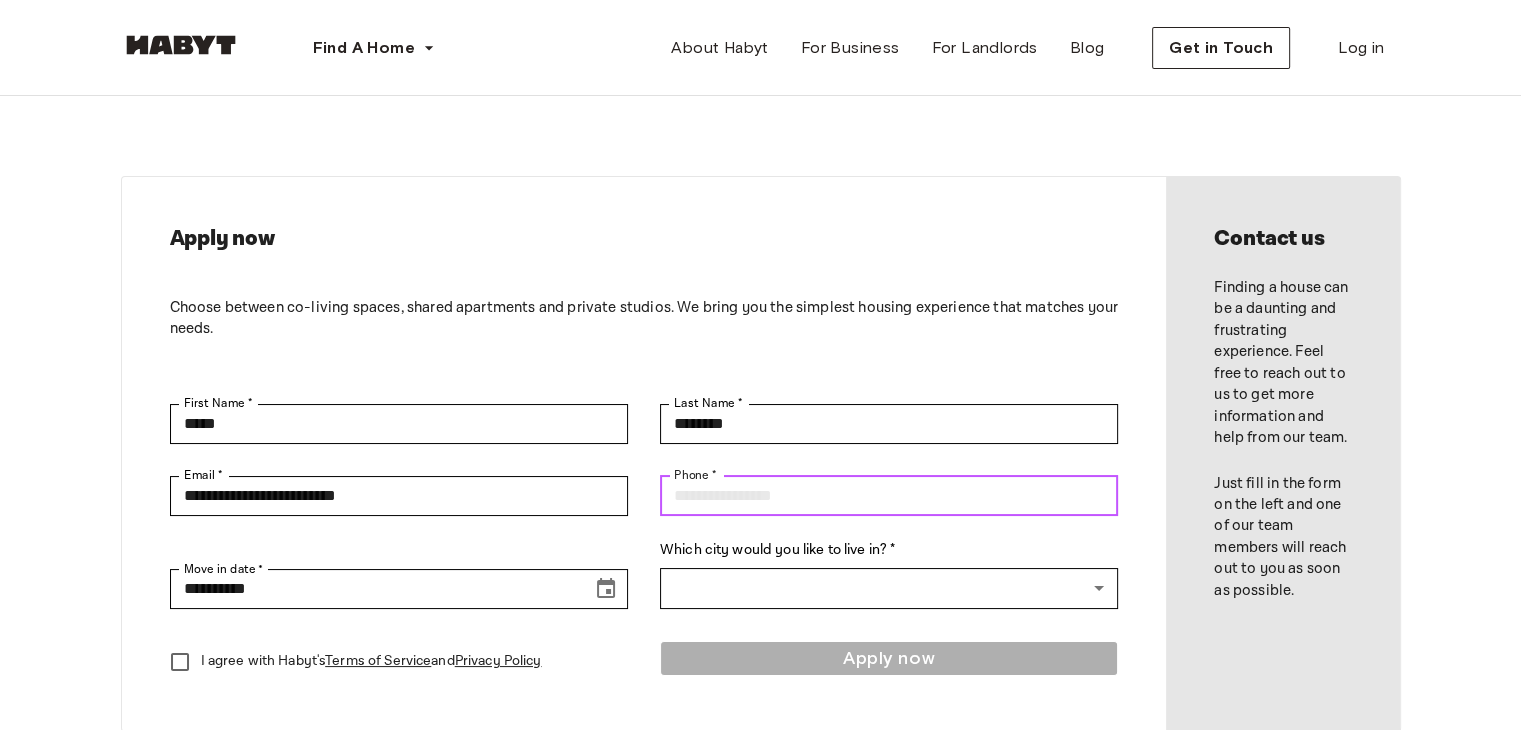 type on "*" 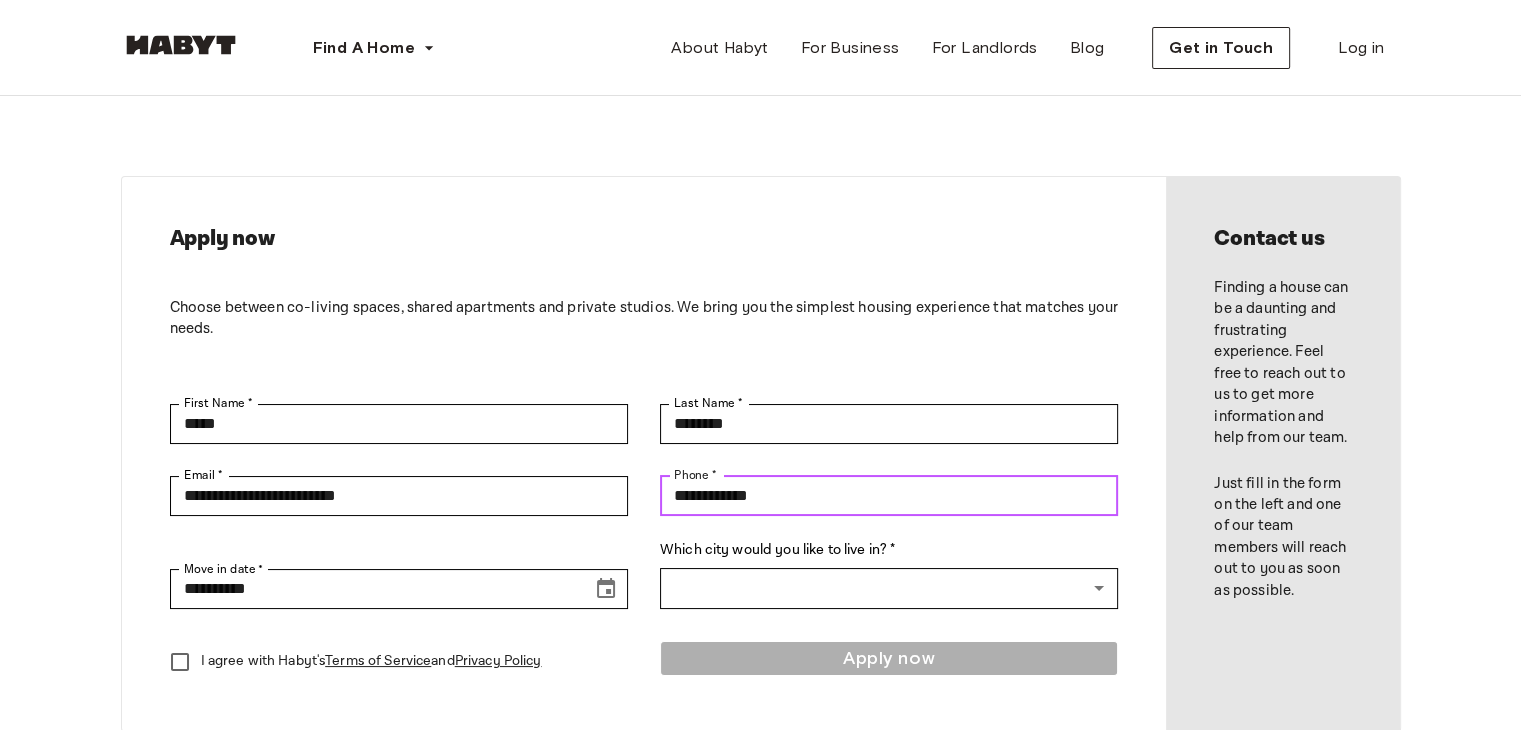 type on "**********" 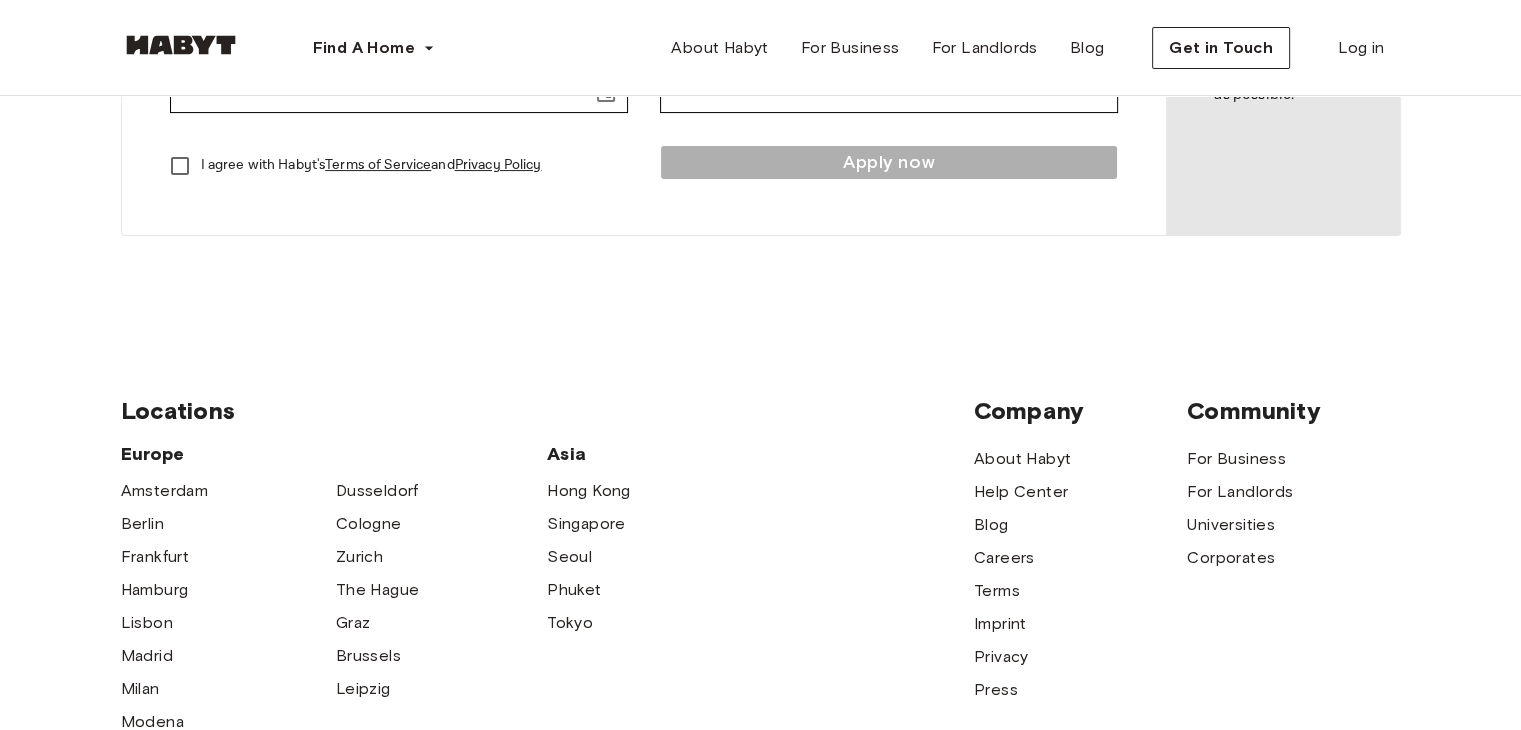 scroll, scrollTop: 0, scrollLeft: 0, axis: both 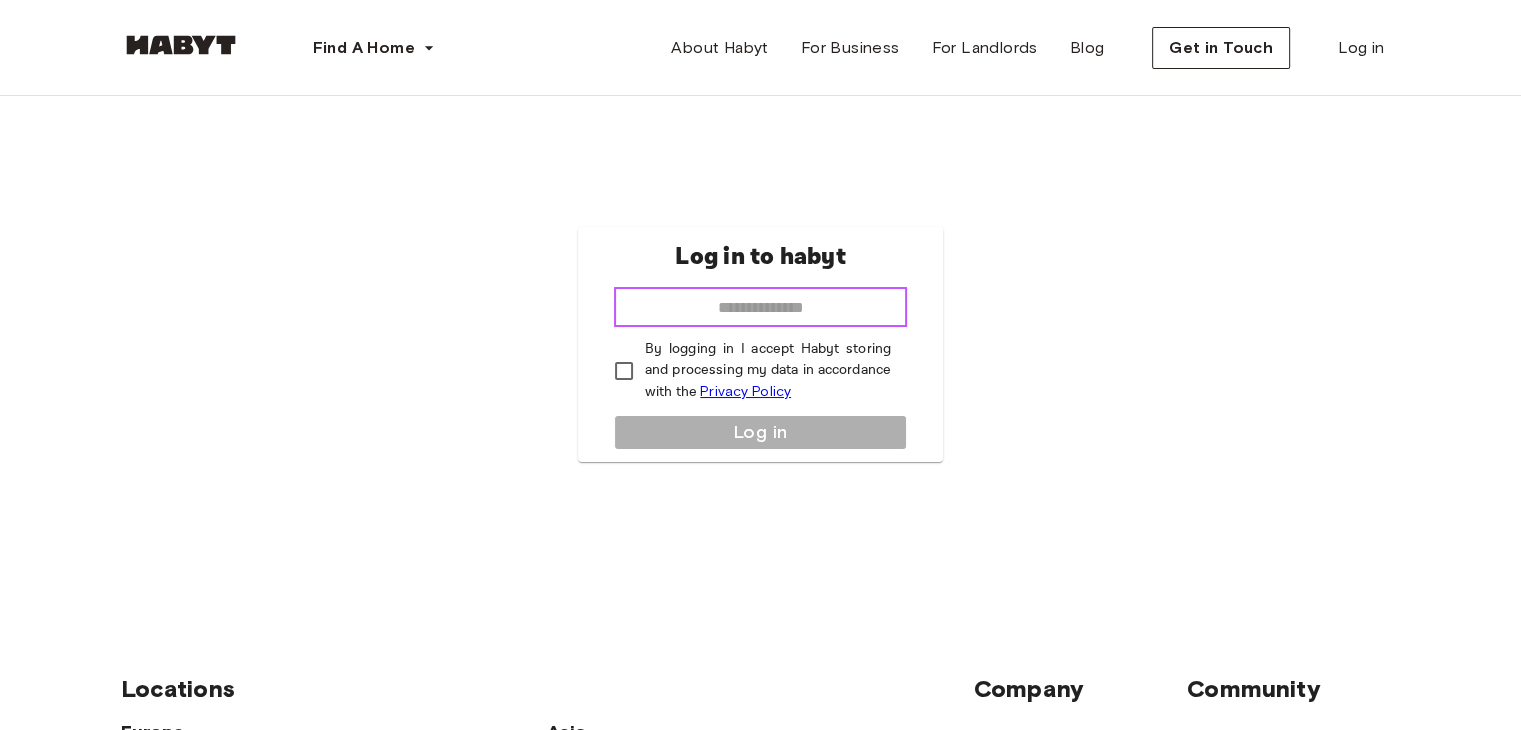 click at bounding box center (760, 307) 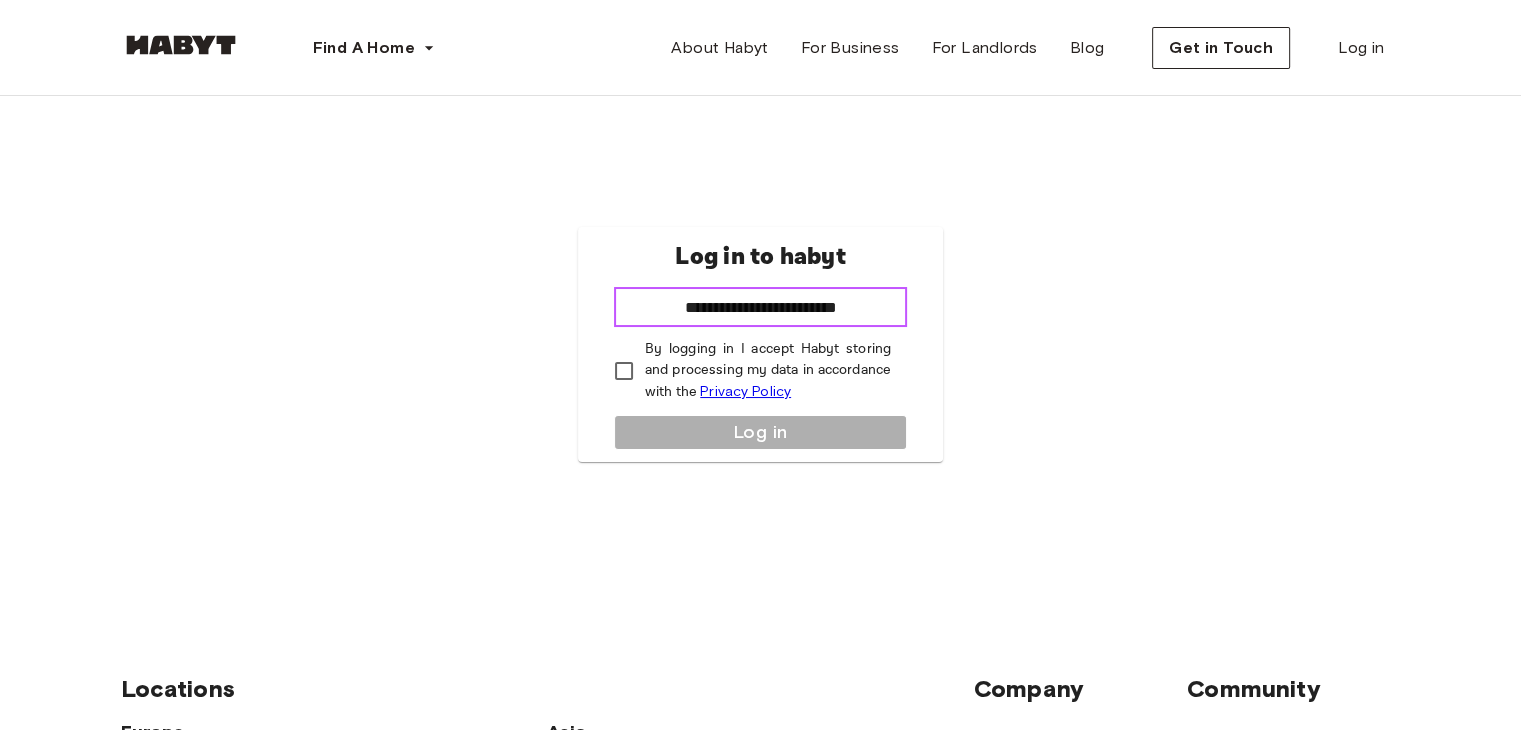 type on "**********" 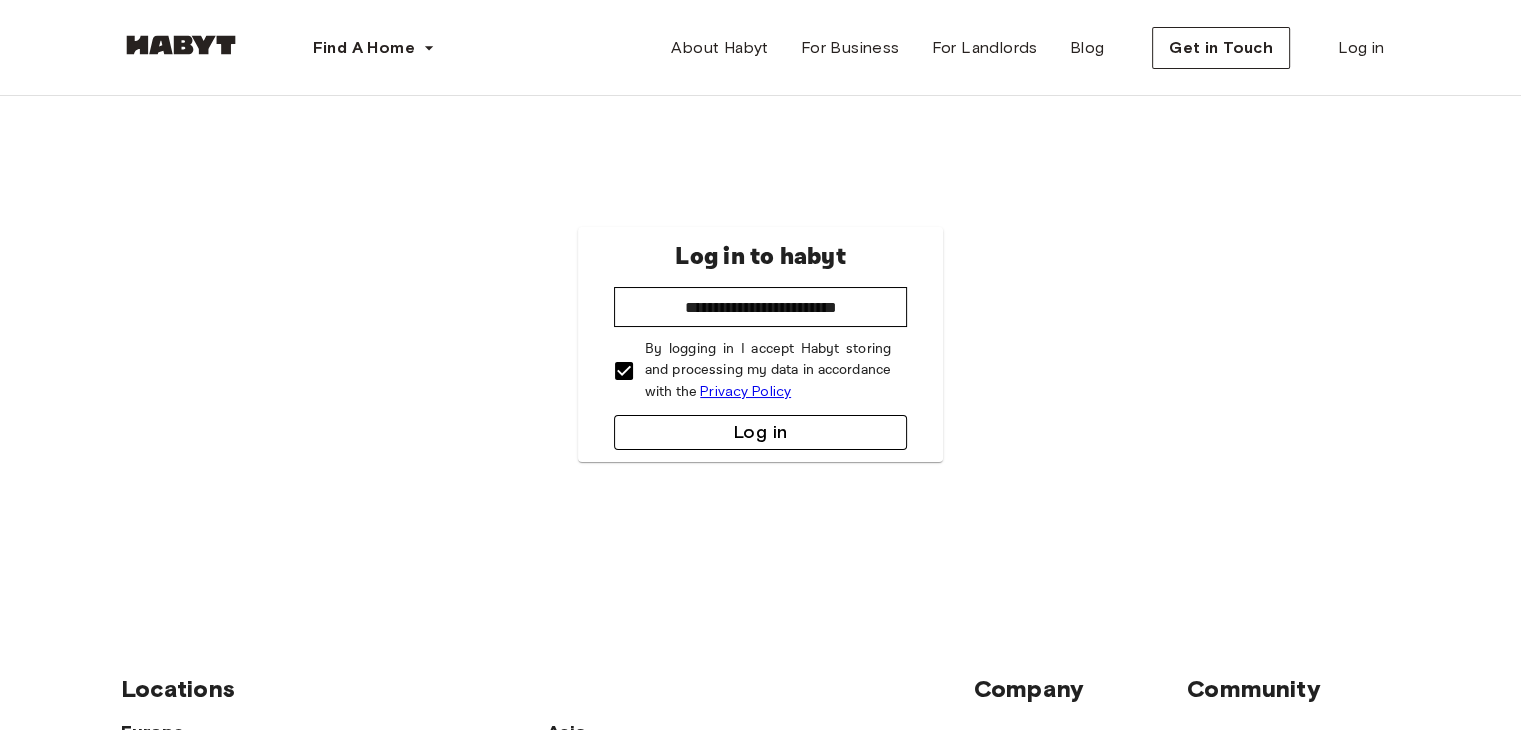 click on "Log in" at bounding box center (760, 432) 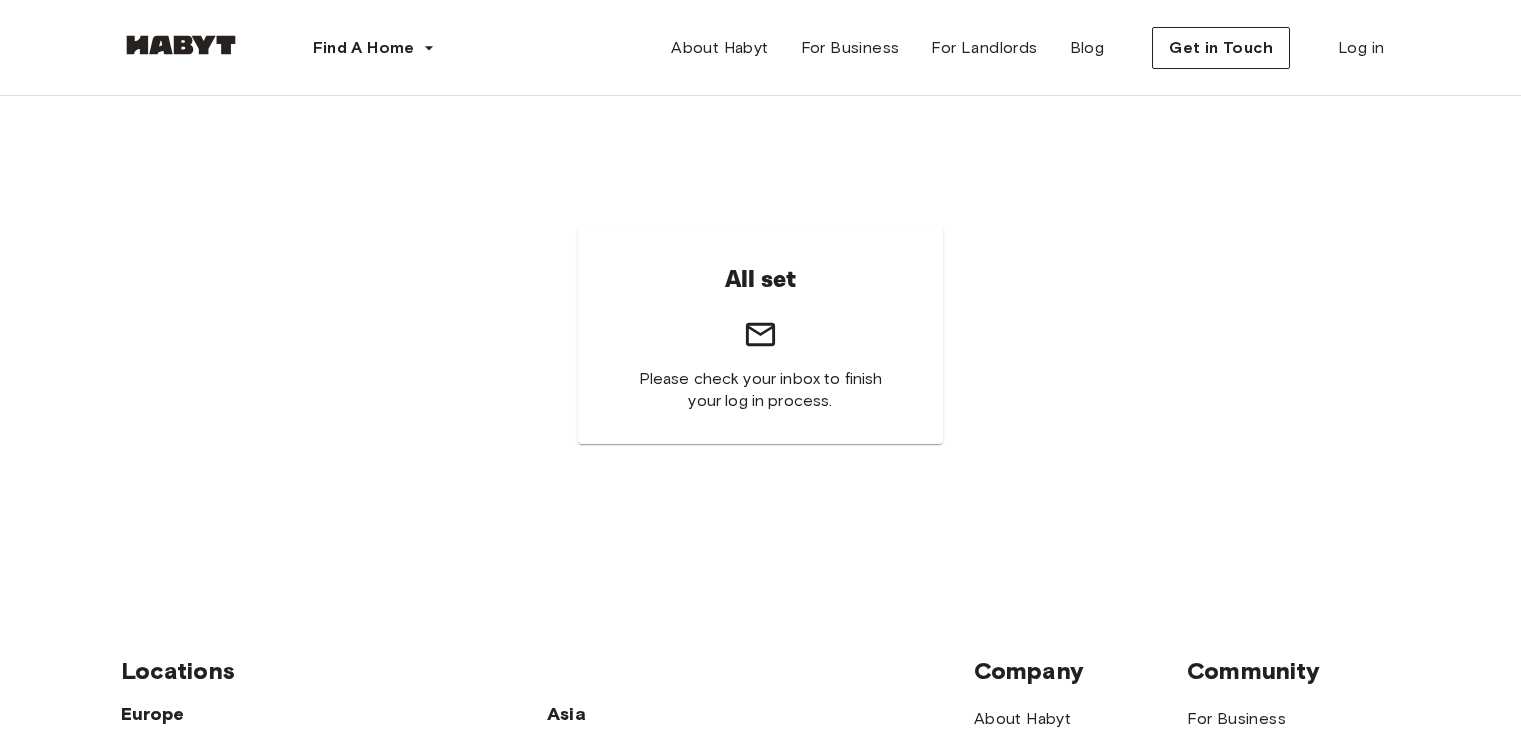 scroll, scrollTop: 0, scrollLeft: 0, axis: both 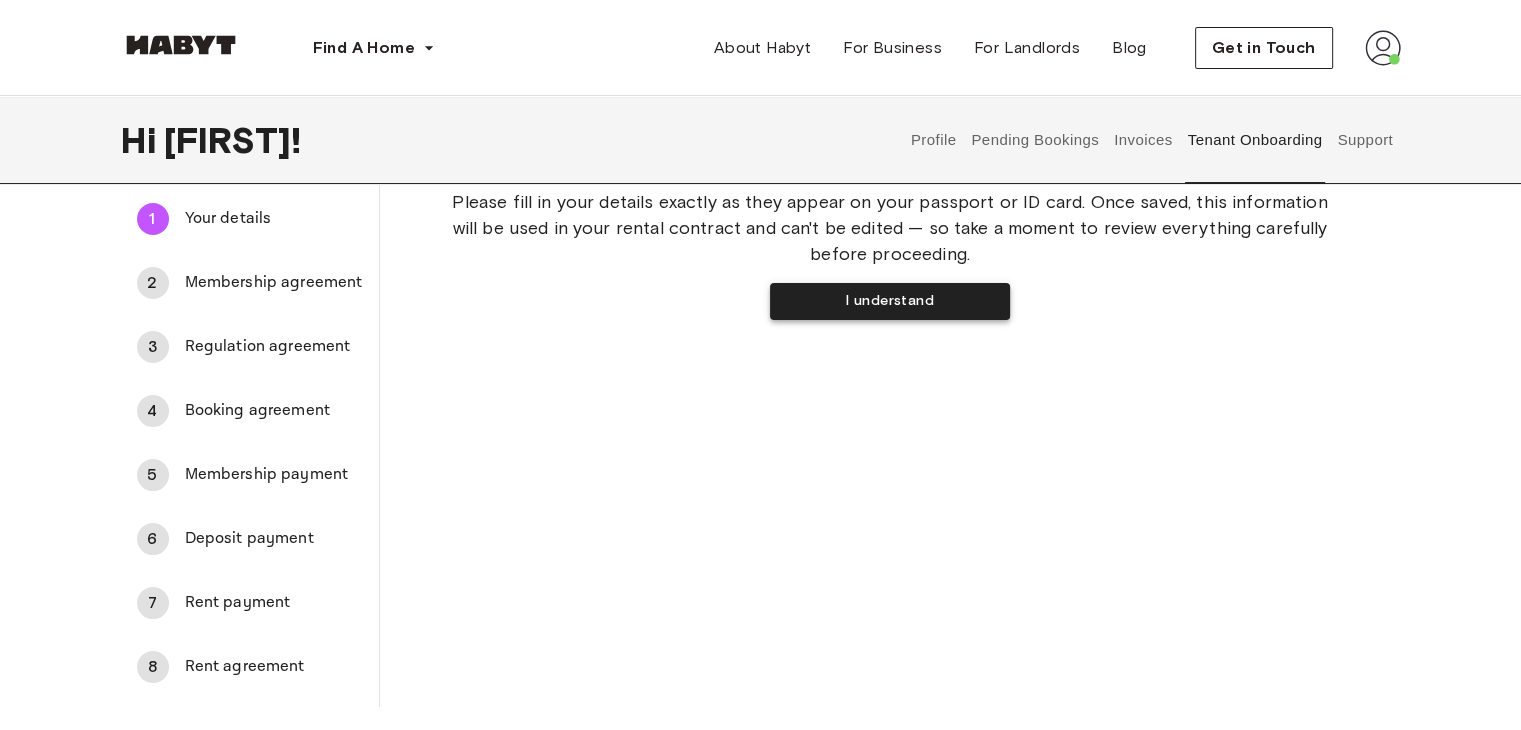 click on "I understand" at bounding box center [890, 301] 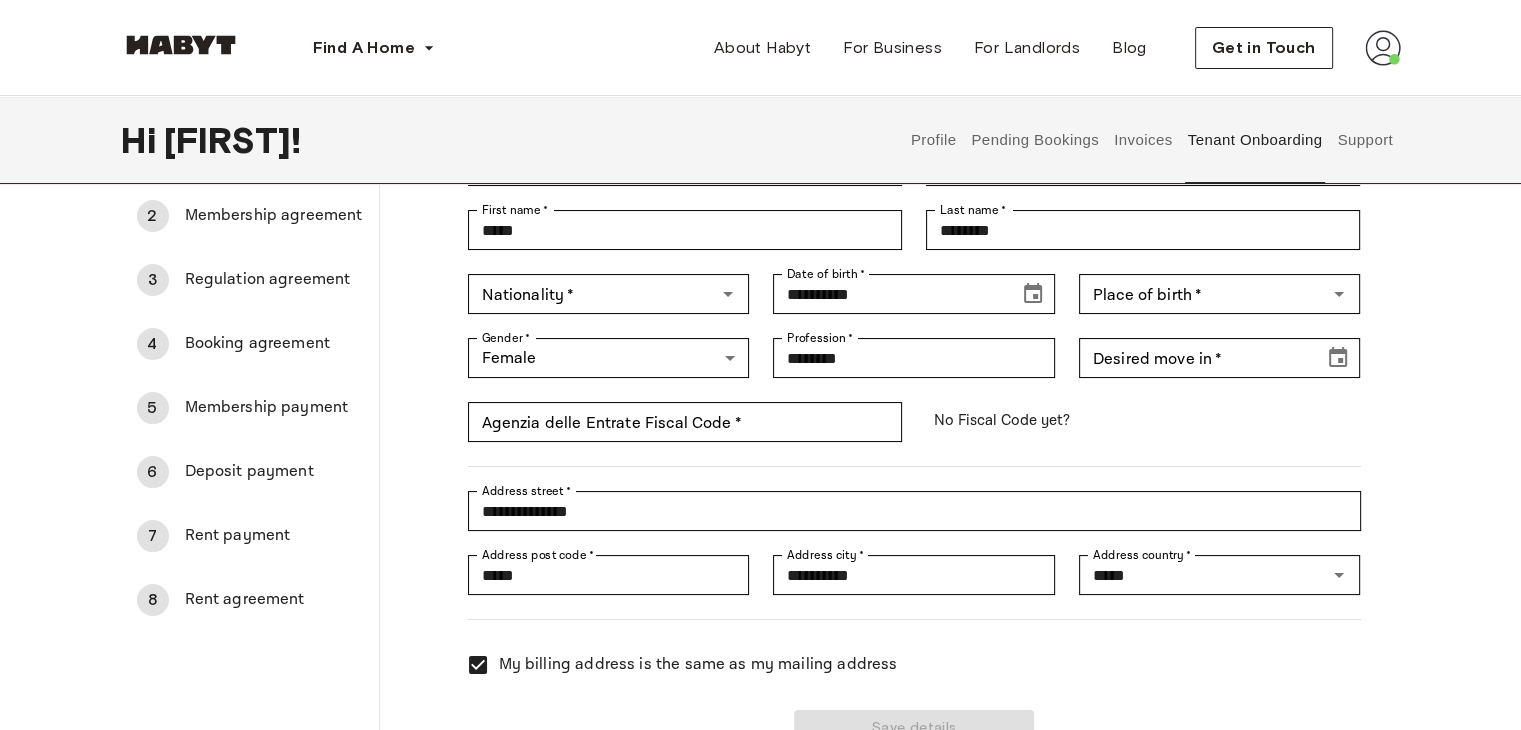 scroll, scrollTop: 151, scrollLeft: 0, axis: vertical 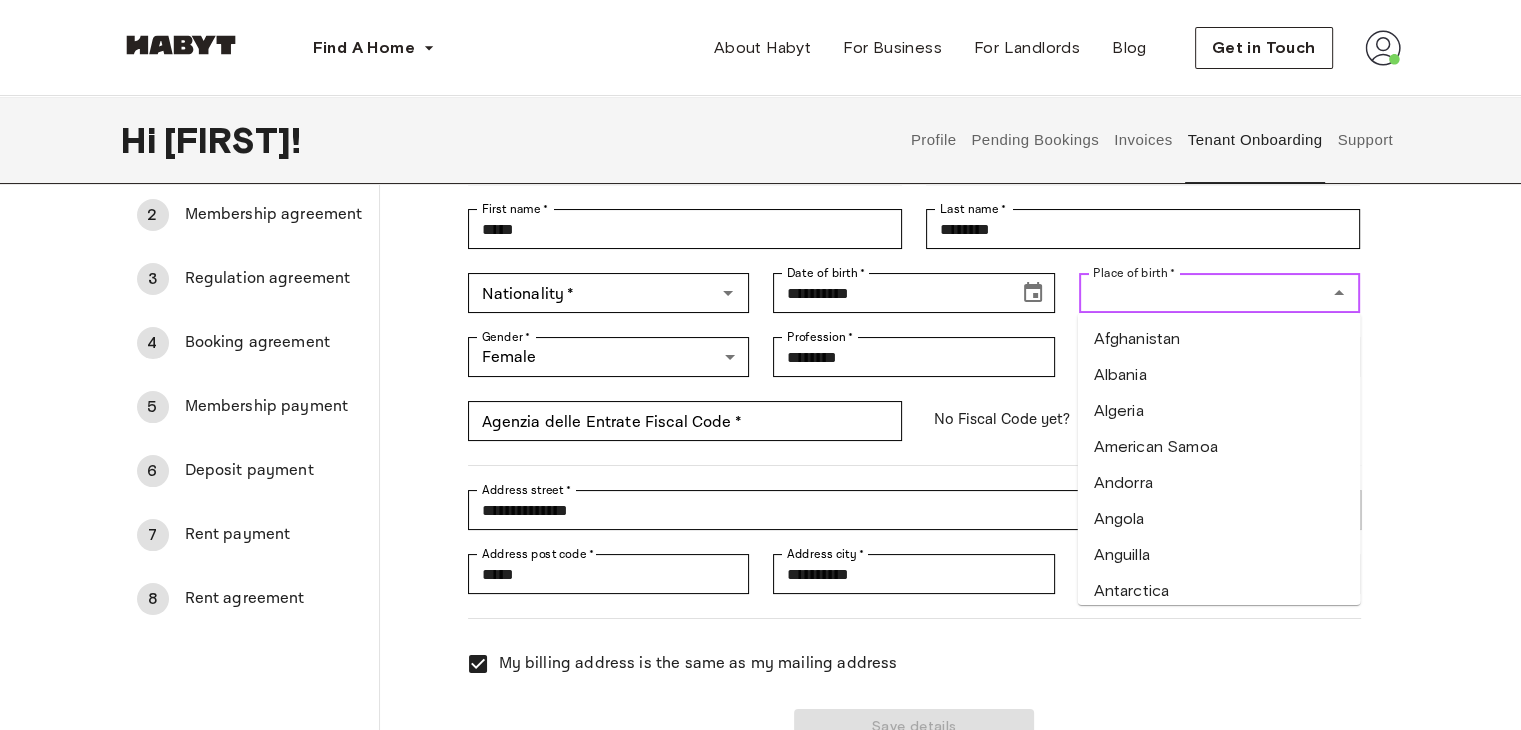 click on "Place of birth   *" at bounding box center [1203, 293] 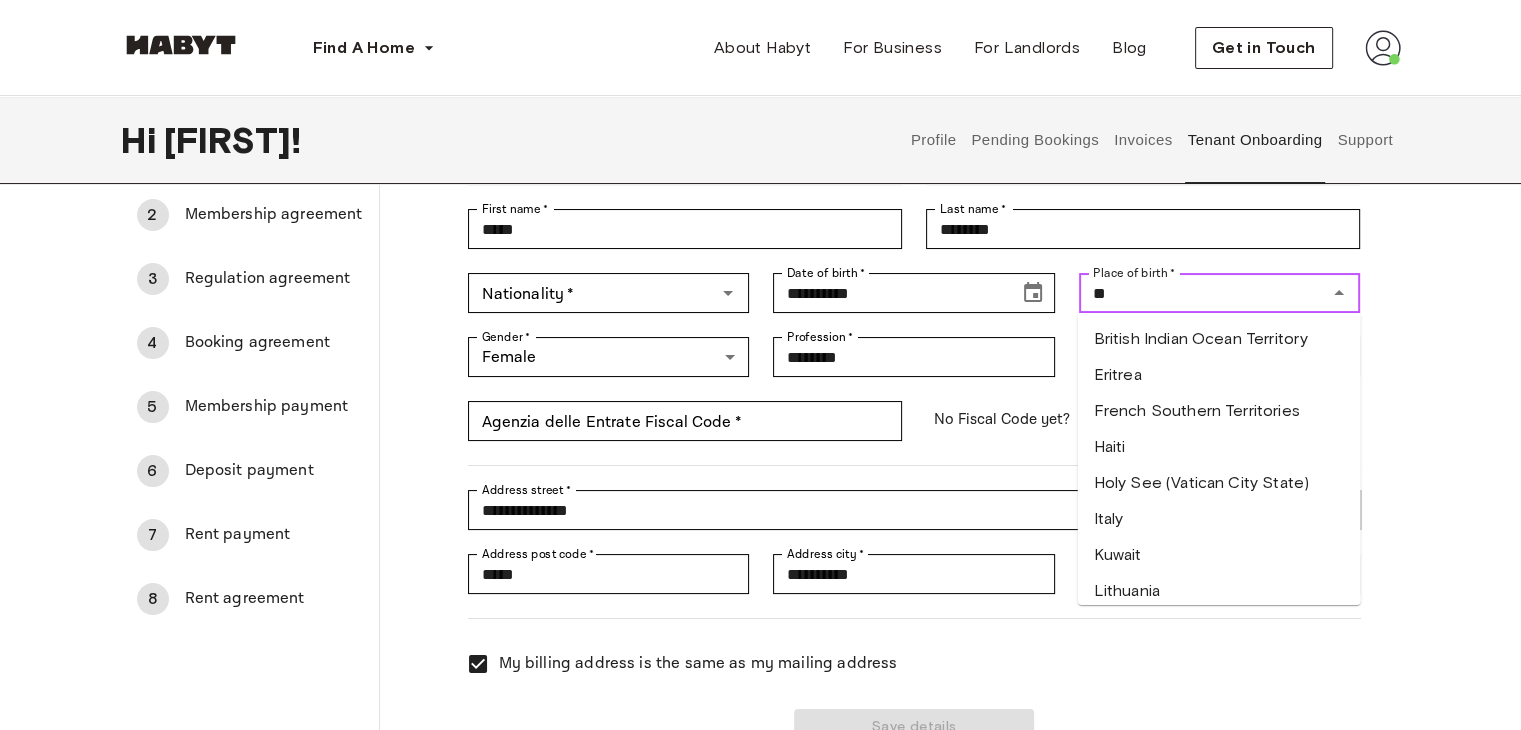 click on "Italy" at bounding box center (1219, 519) 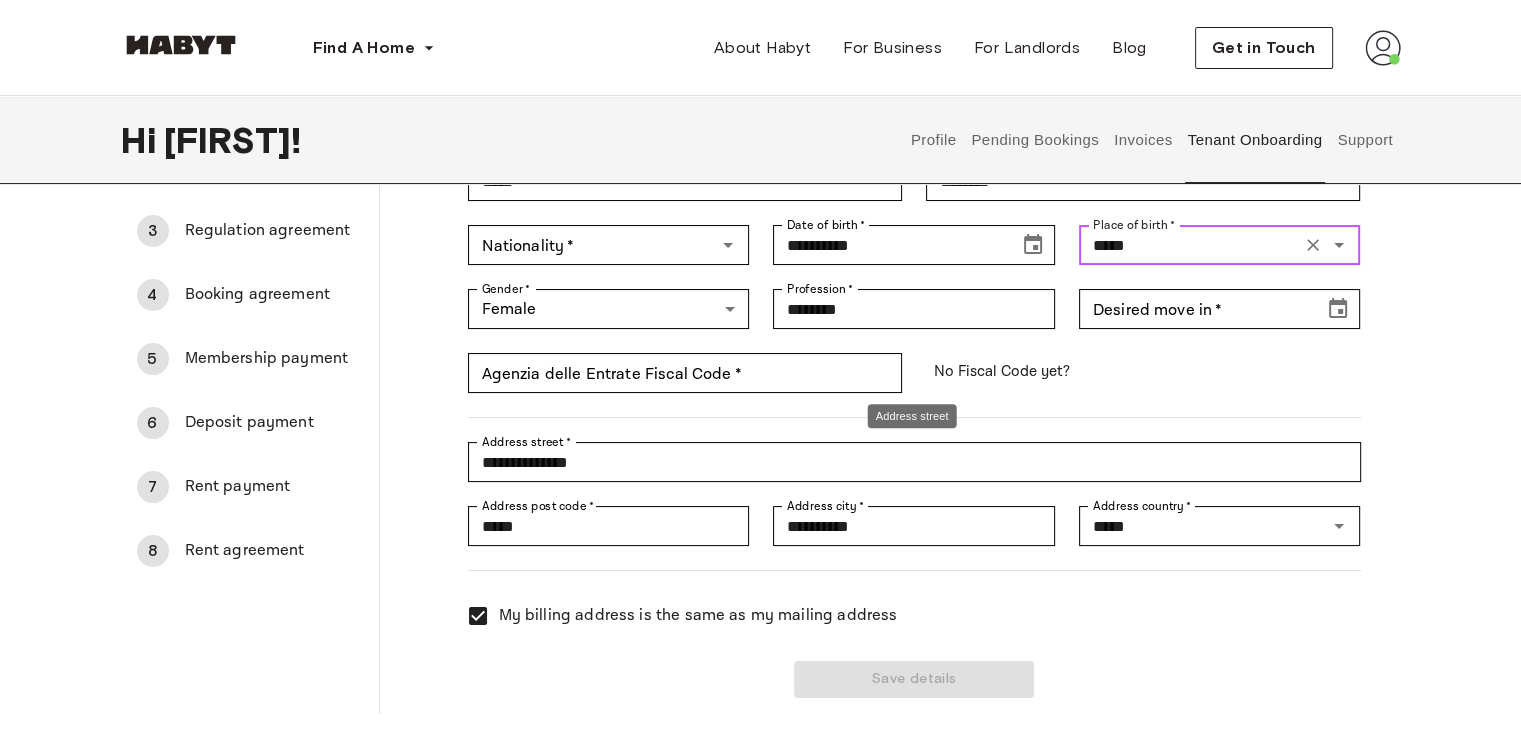scroll, scrollTop: 200, scrollLeft: 0, axis: vertical 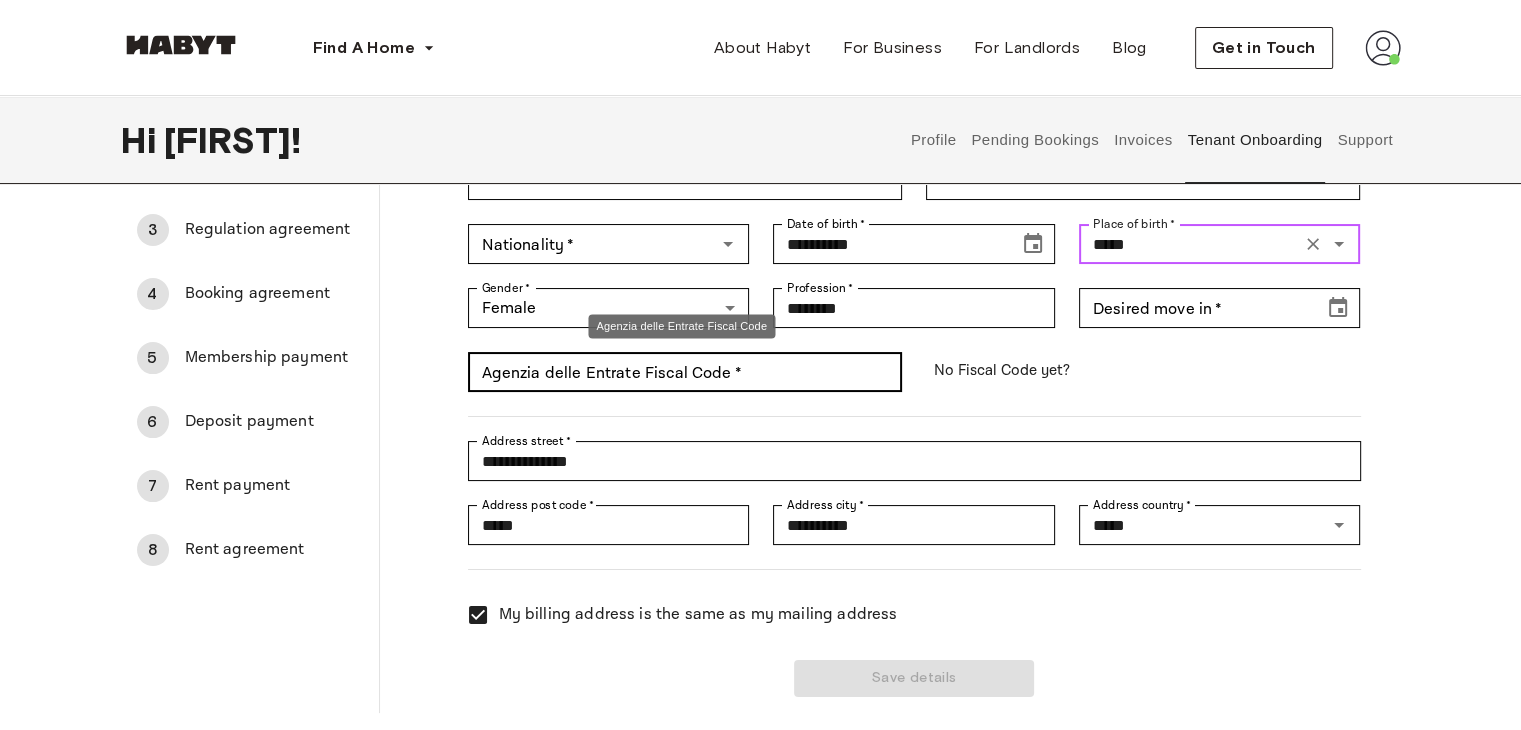 type on "*****" 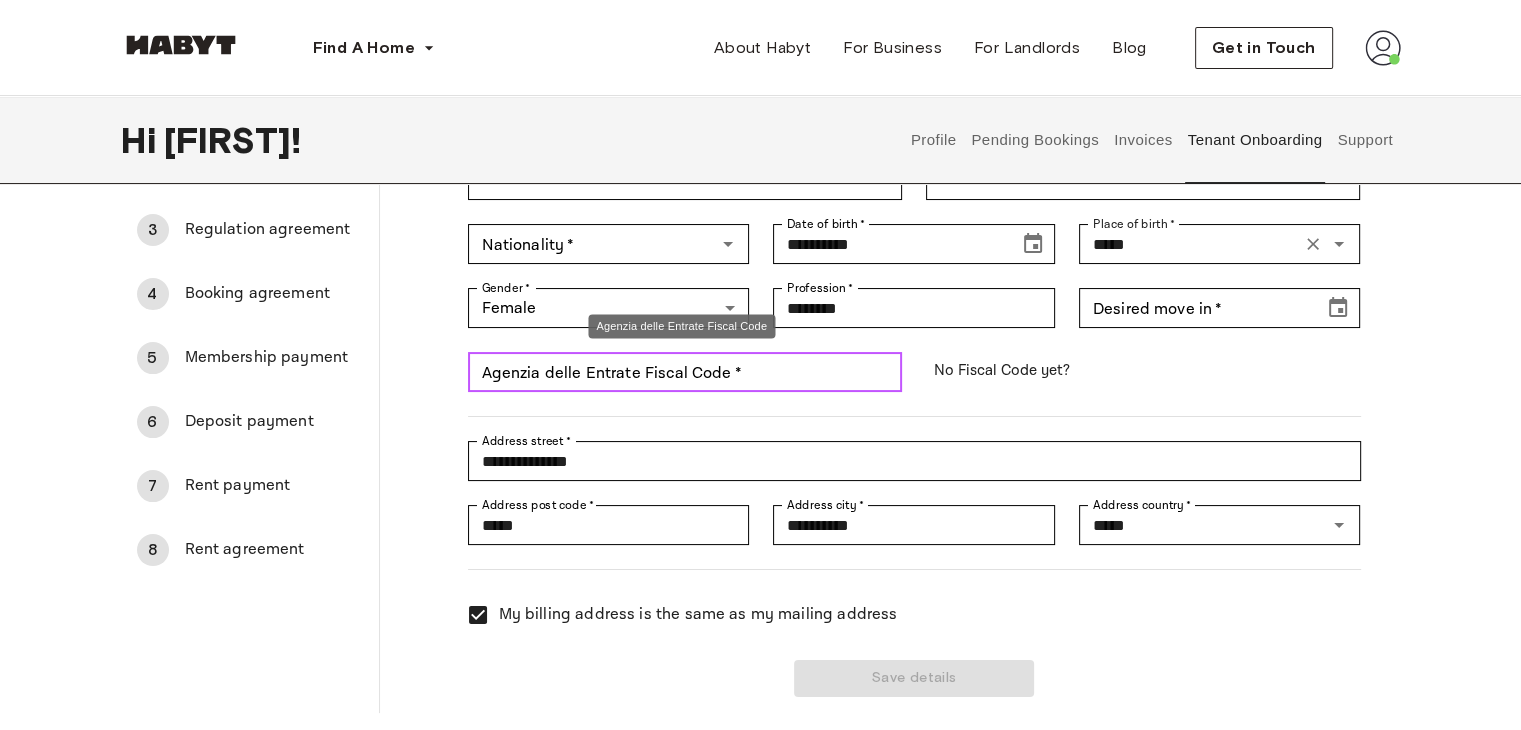 click on "Agenzia delle Entrate Fiscal Code   *" at bounding box center [685, 372] 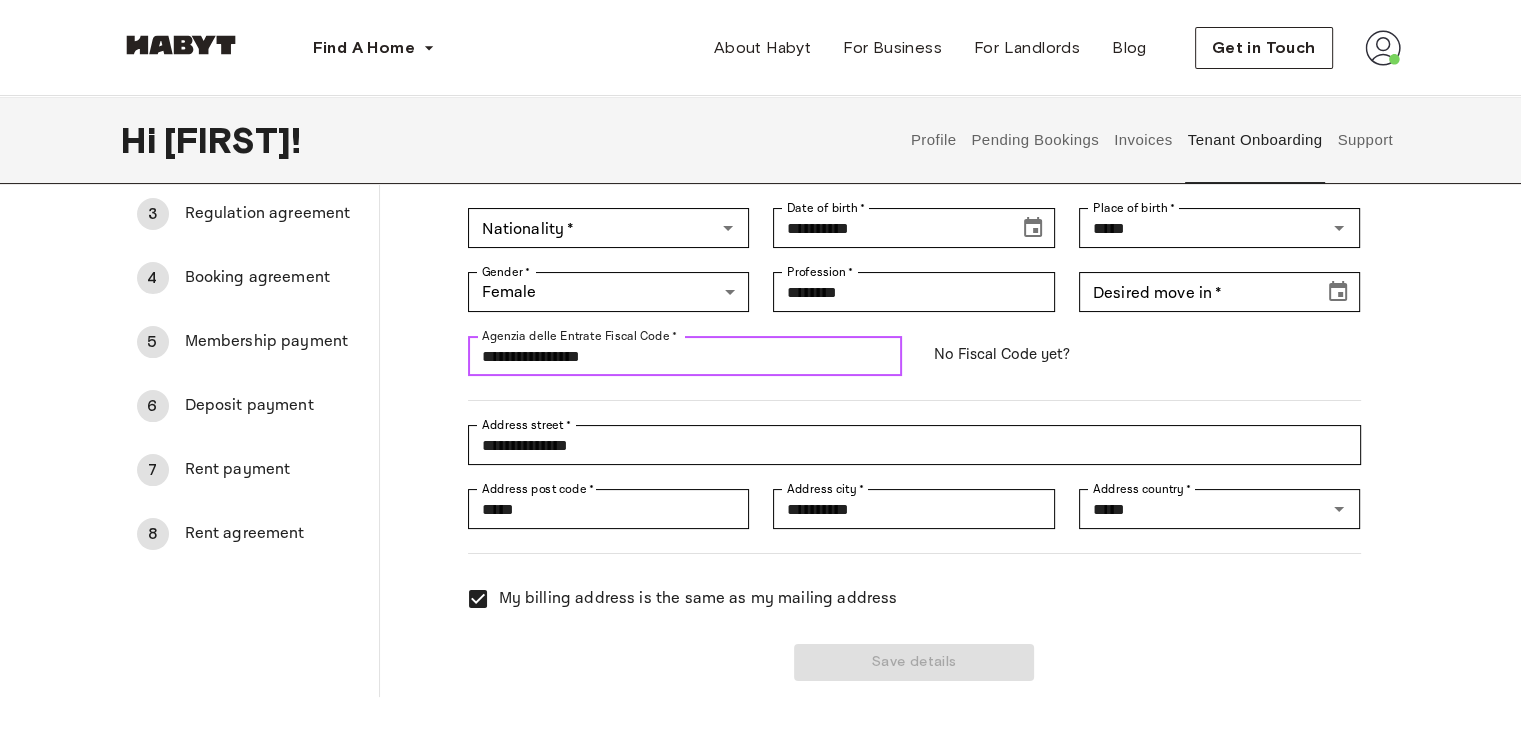scroll, scrollTop: 220, scrollLeft: 0, axis: vertical 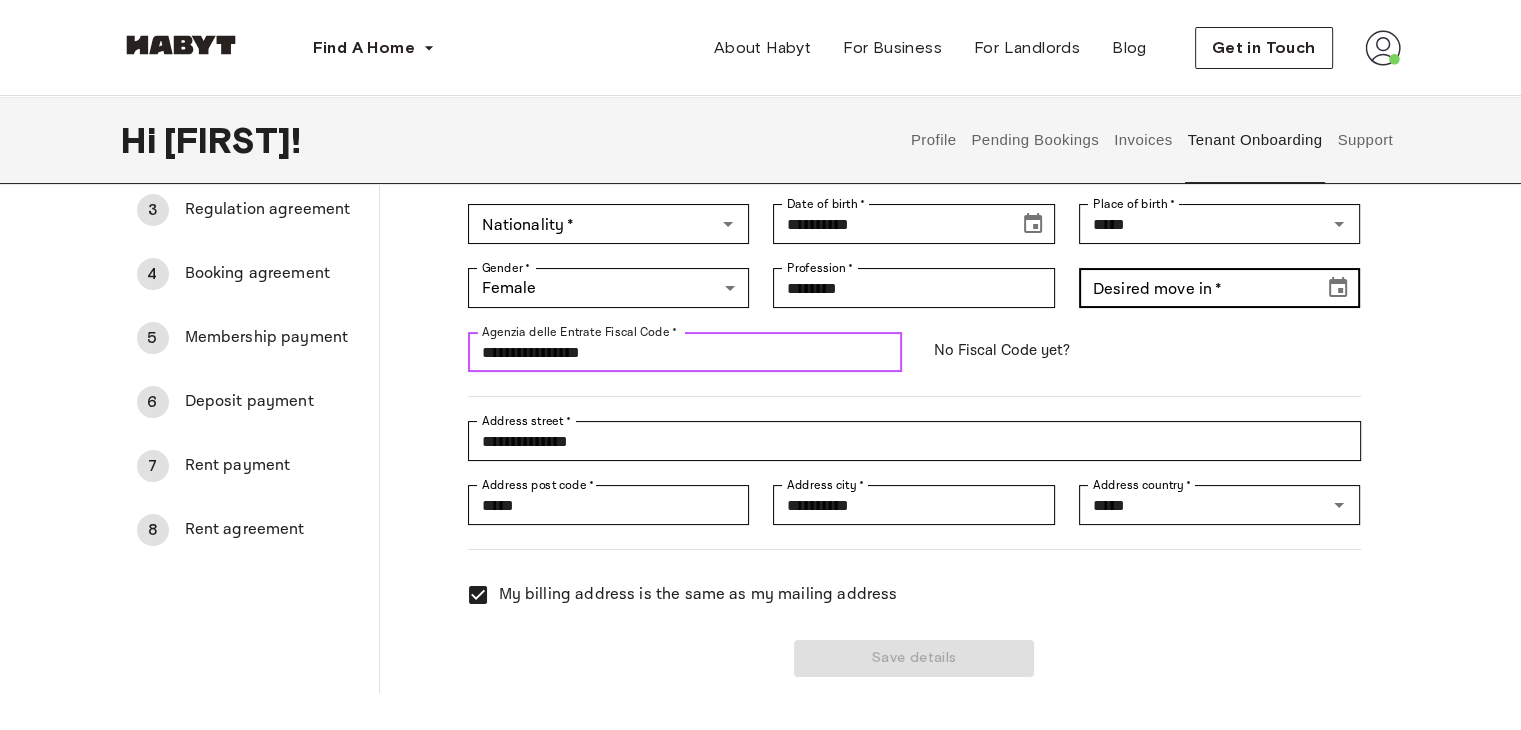 type on "**********" 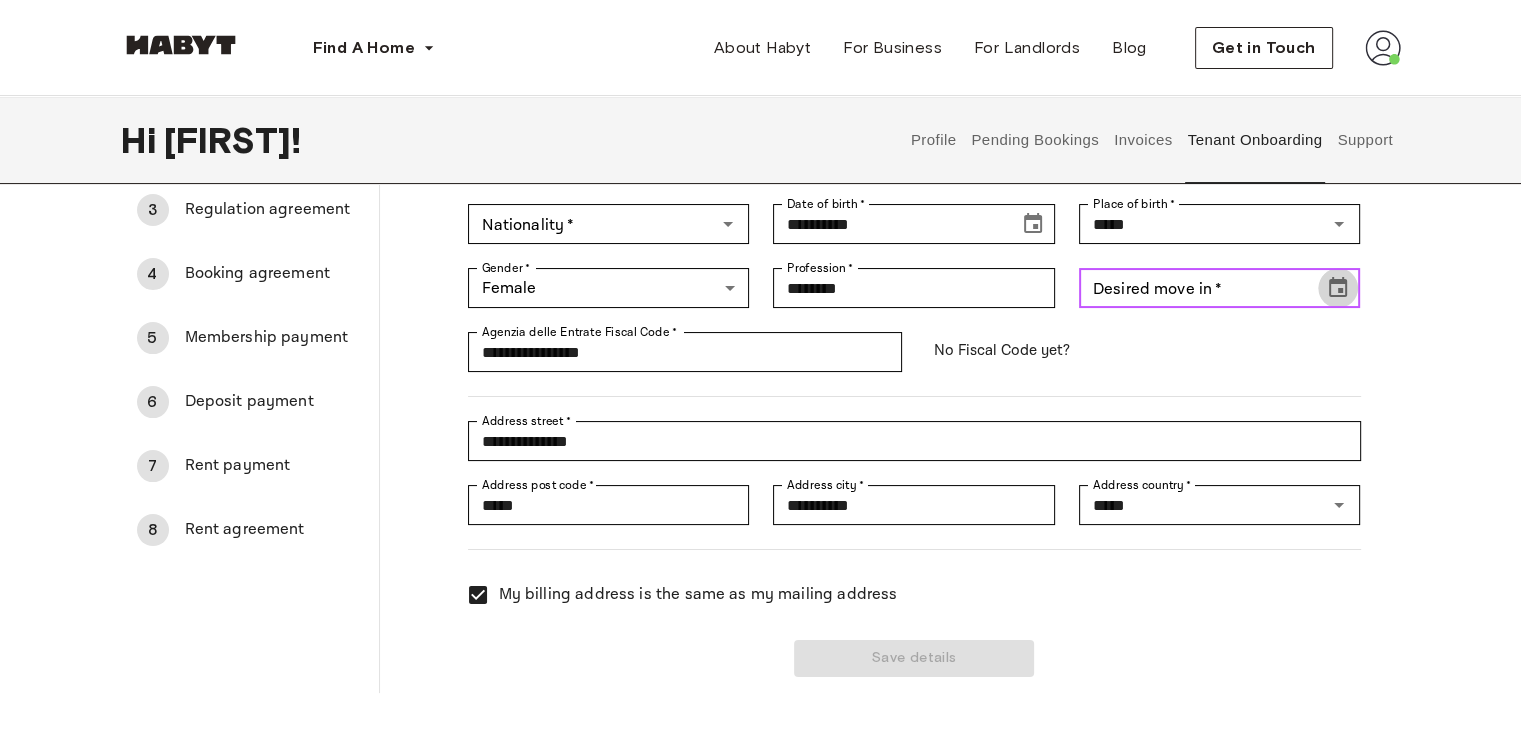 click 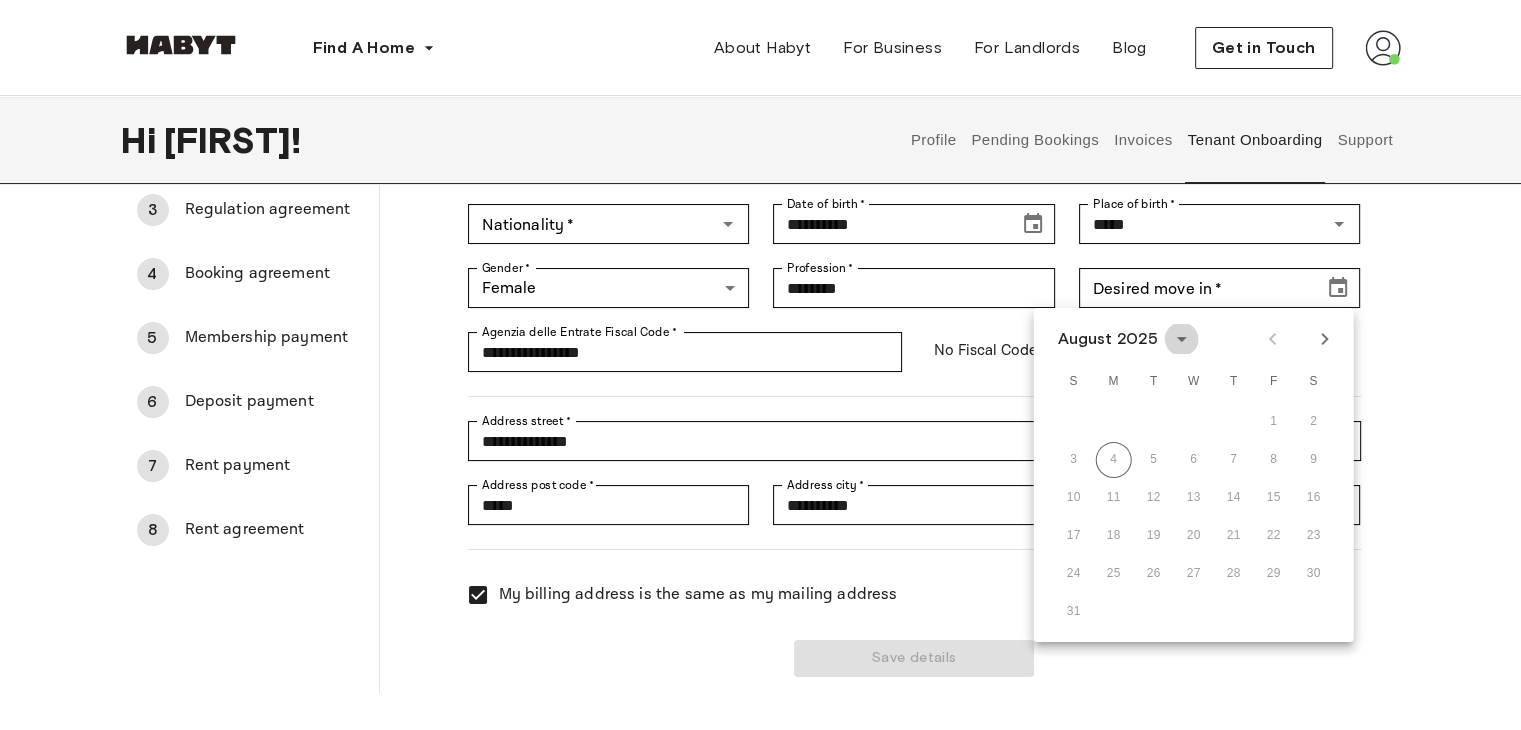 click 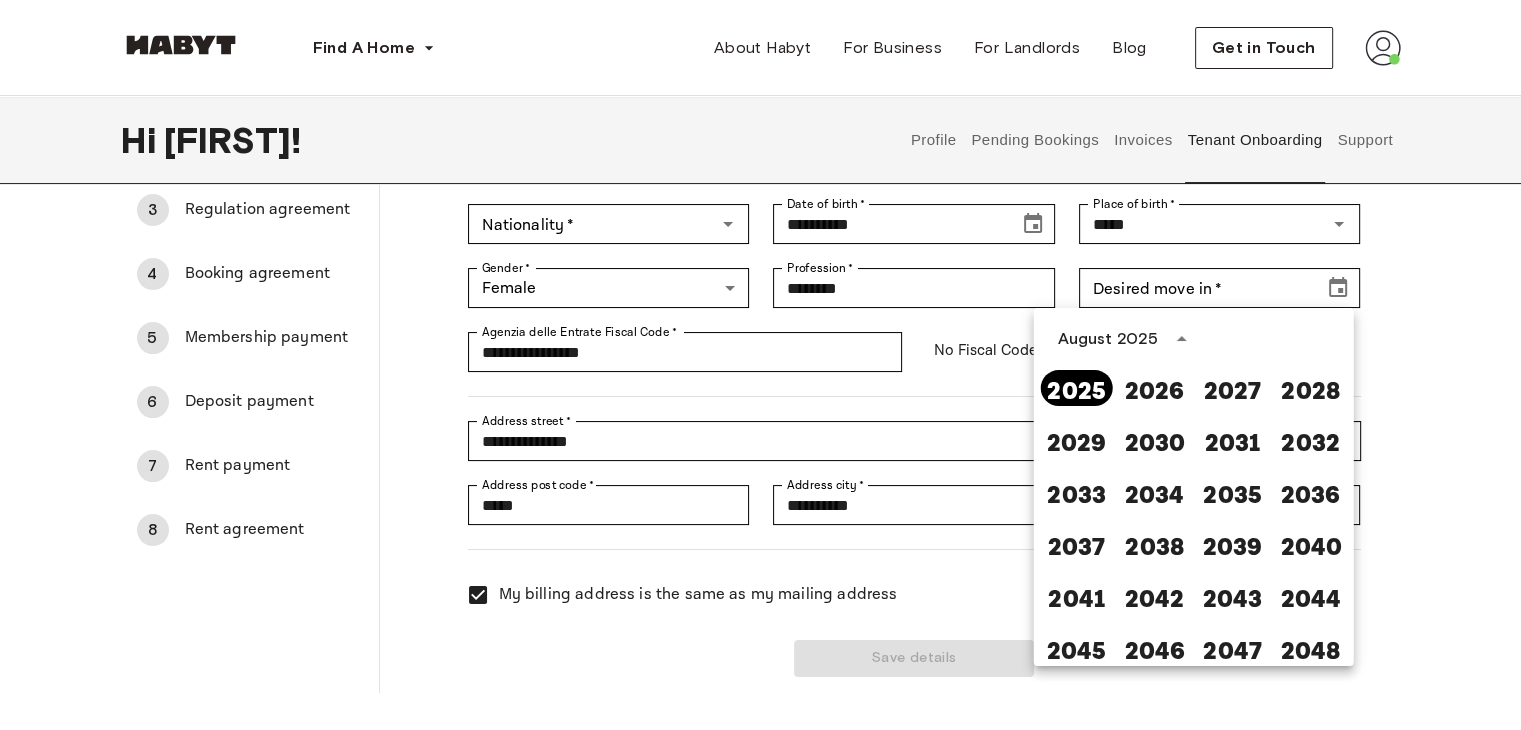 click on "2025" at bounding box center [1077, 388] 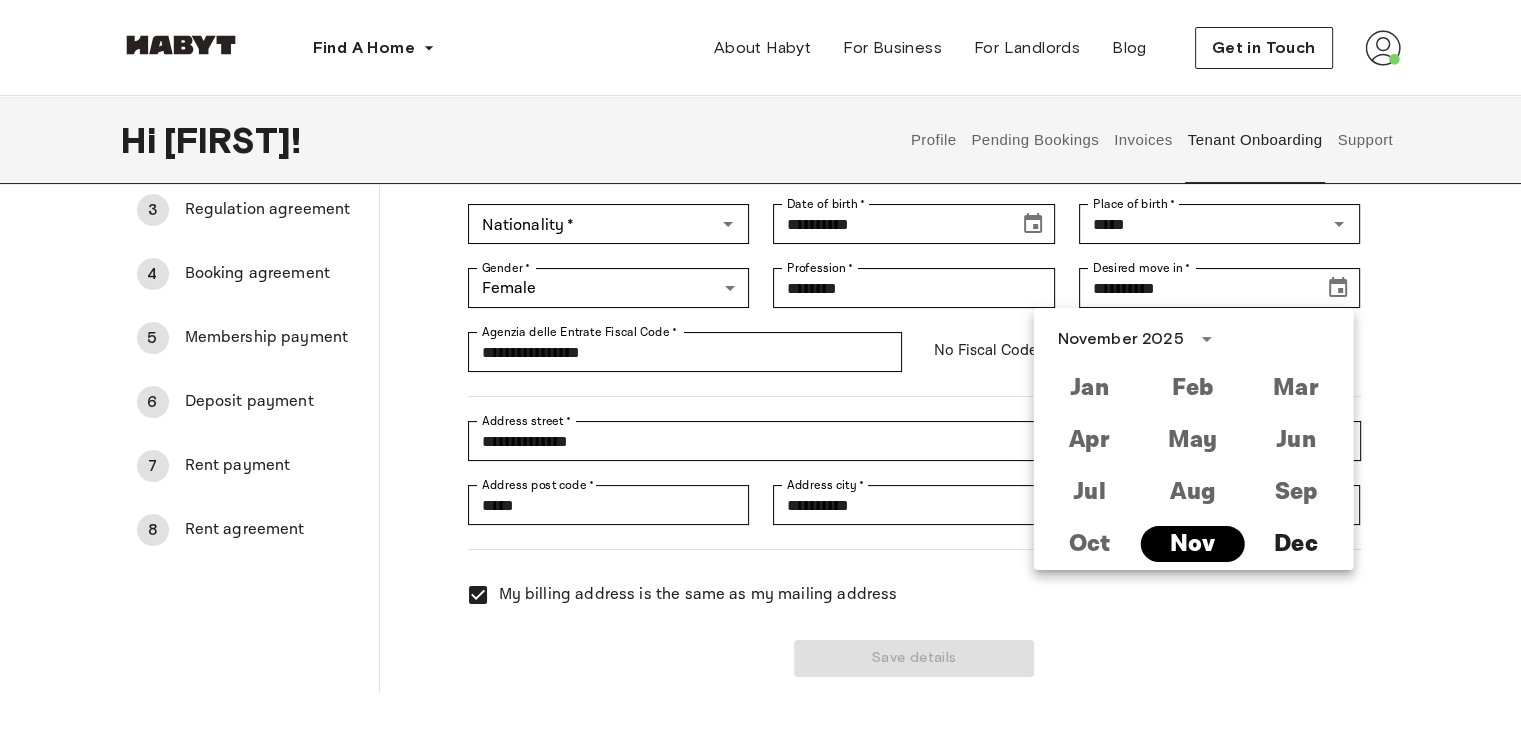 click on "Nov" at bounding box center (1192, 544) 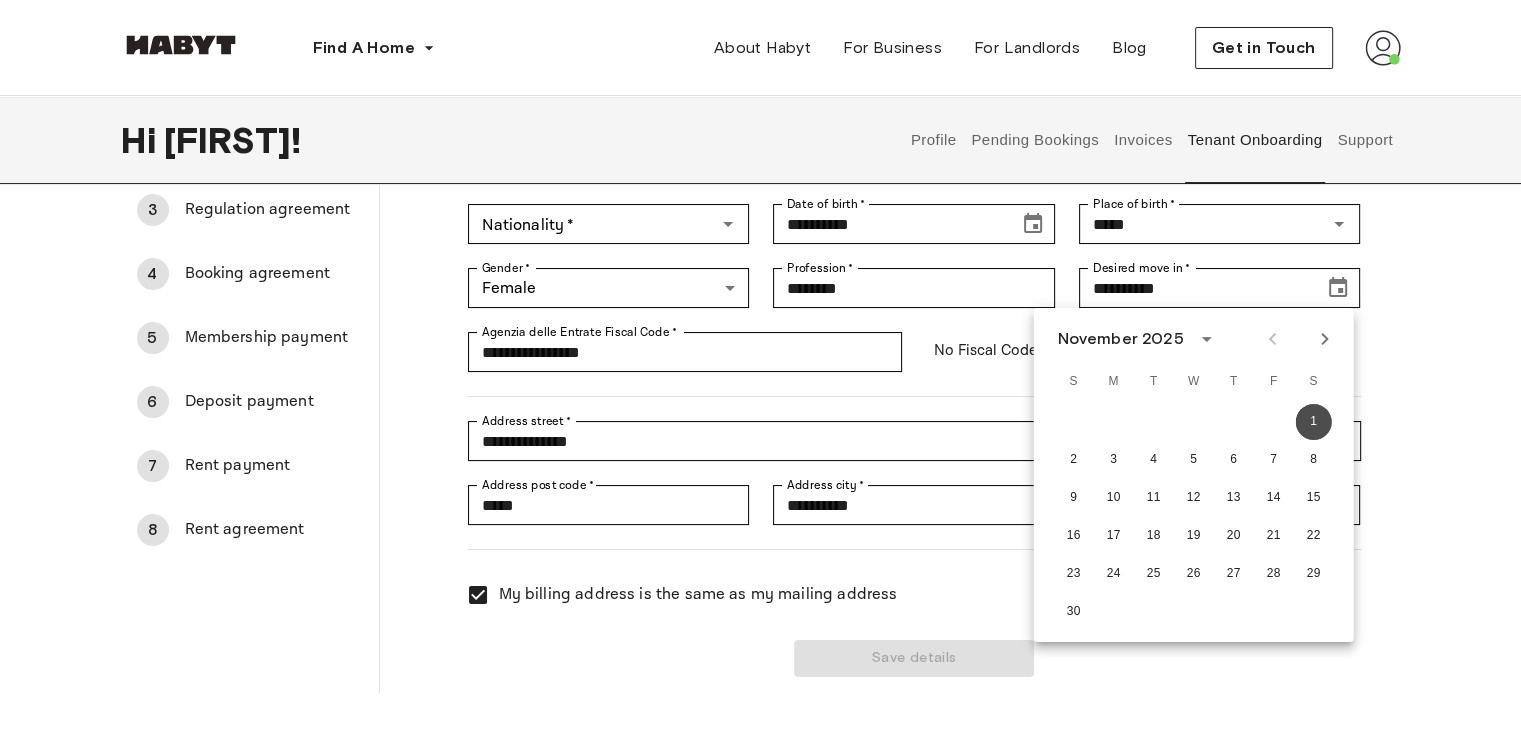 click on "1" at bounding box center (1314, 422) 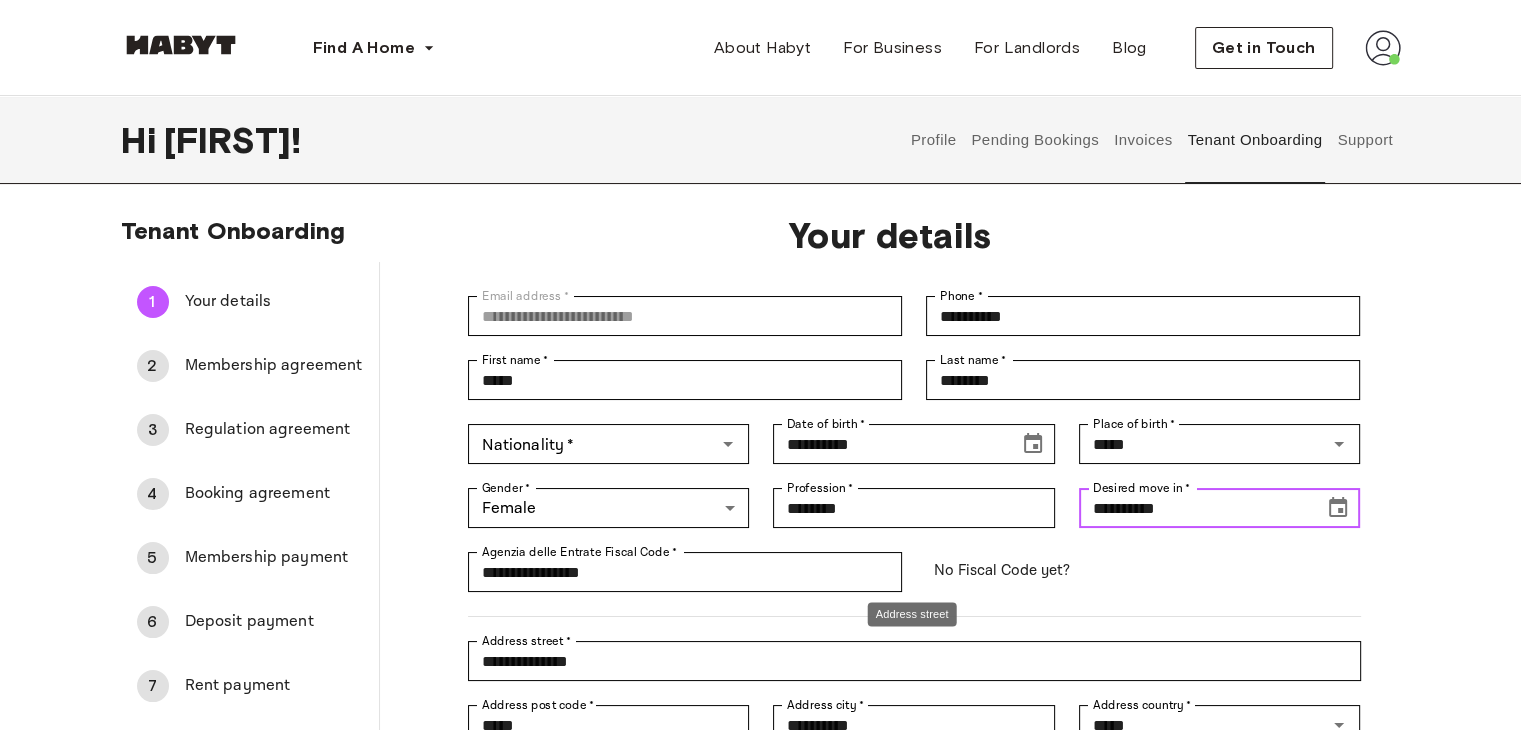 scroll, scrollTop: 0, scrollLeft: 0, axis: both 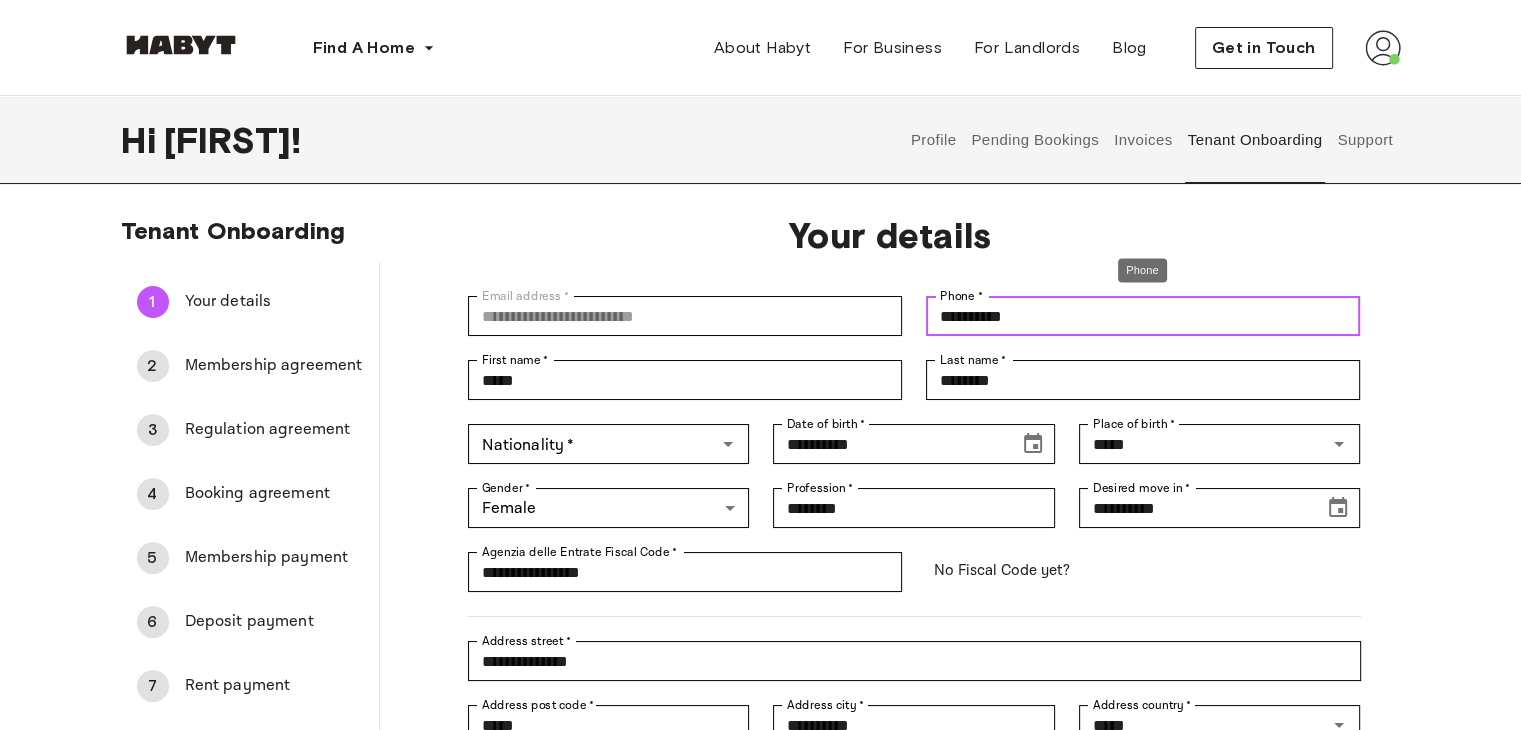 click on "**********" at bounding box center (1143, 316) 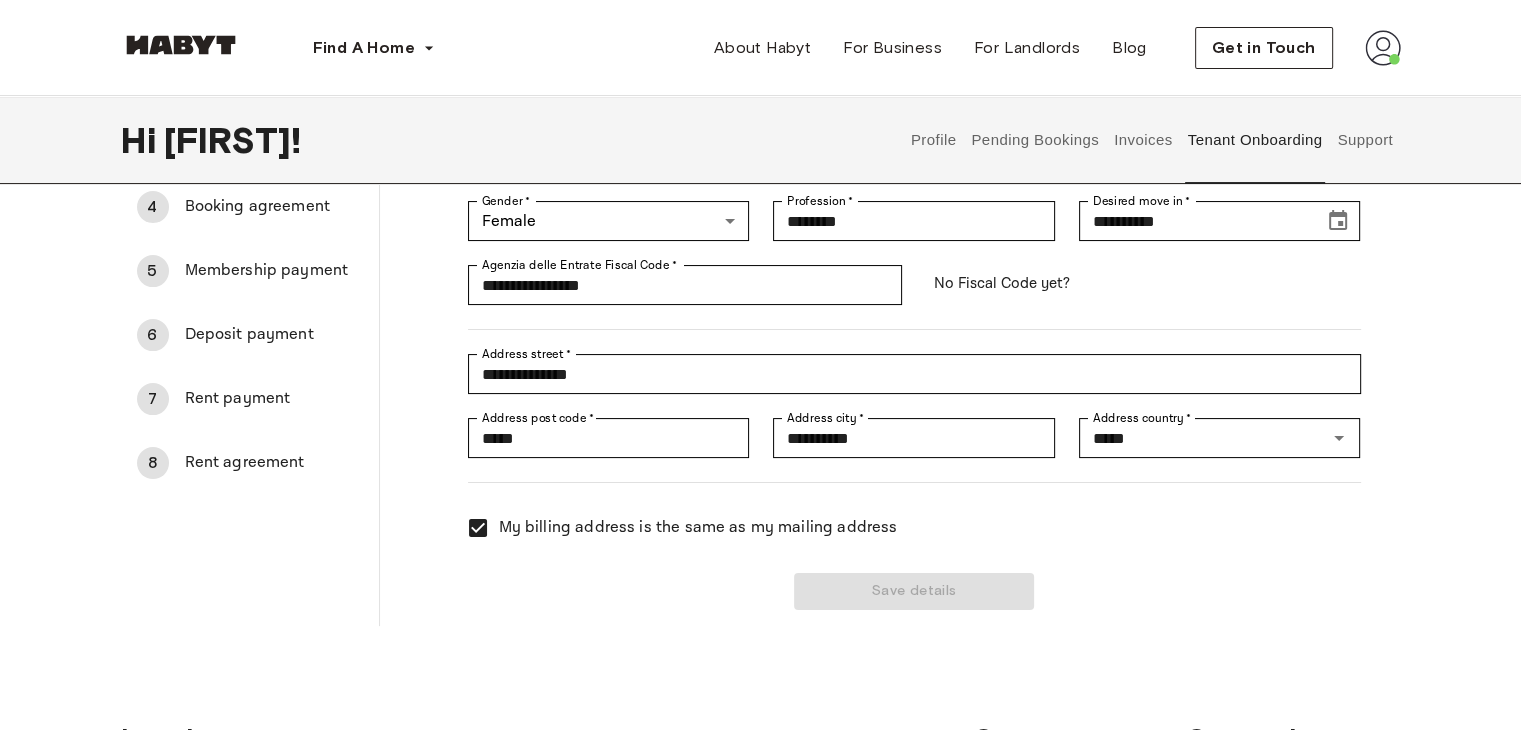 scroll, scrollTop: 344, scrollLeft: 0, axis: vertical 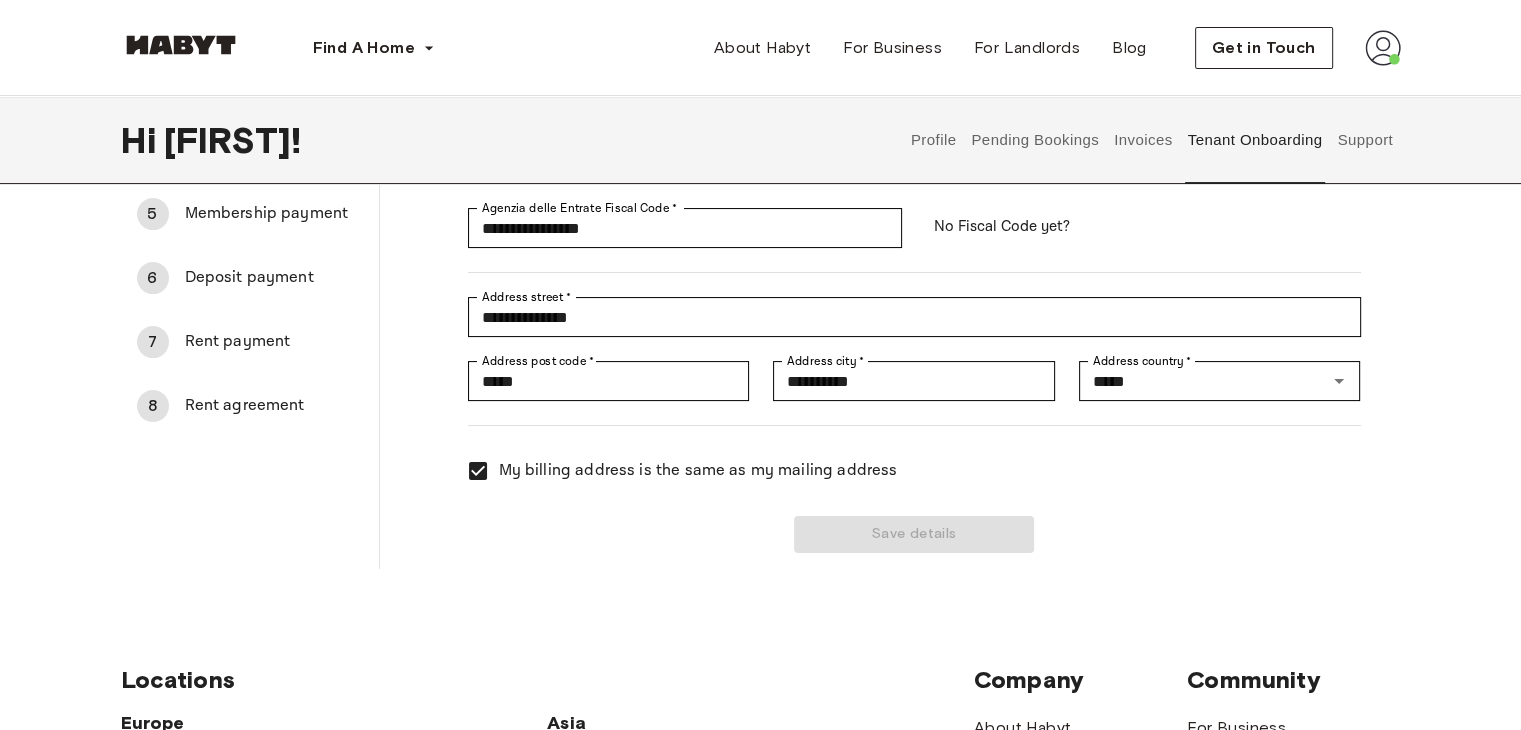 click on "Save details" at bounding box center [902, 522] 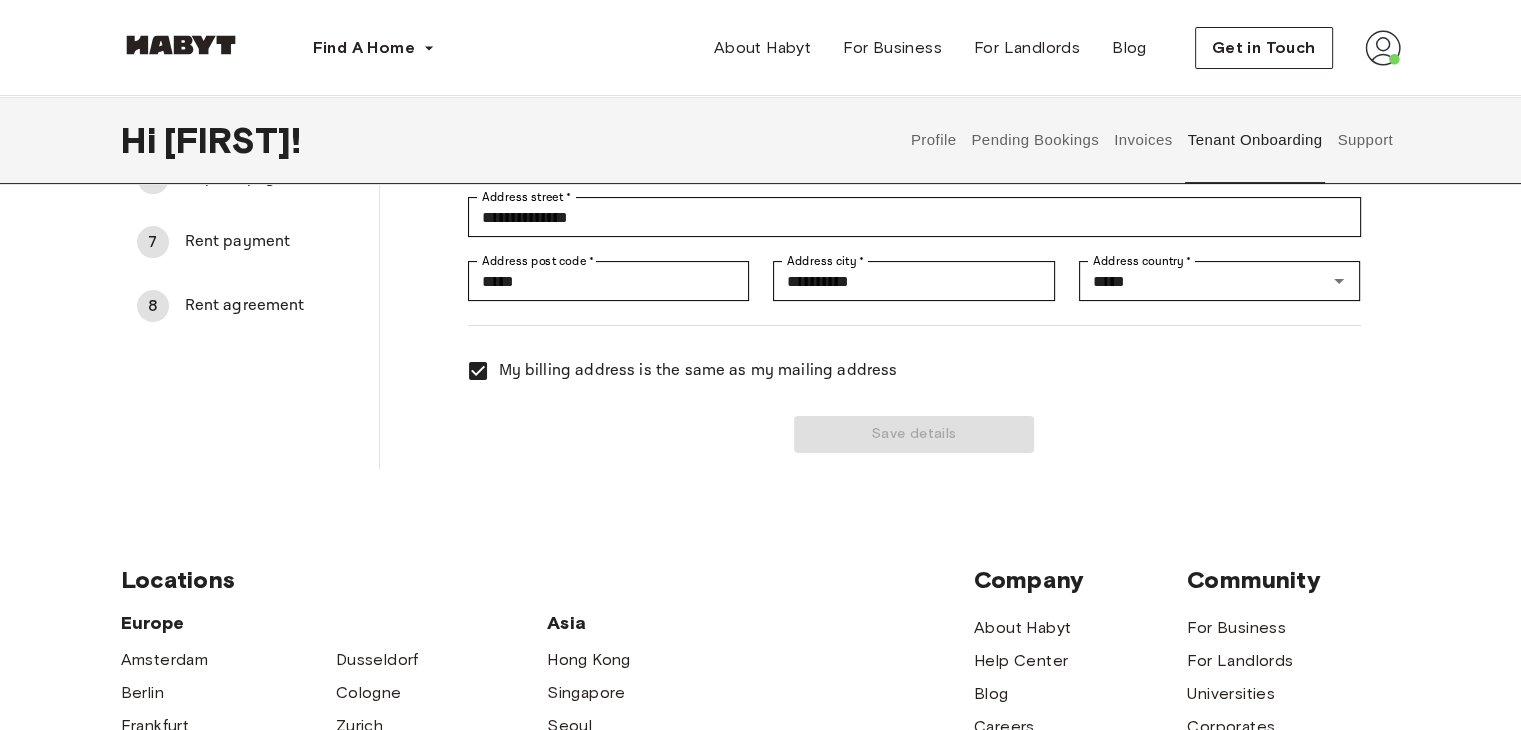 scroll, scrollTop: 408, scrollLeft: 0, axis: vertical 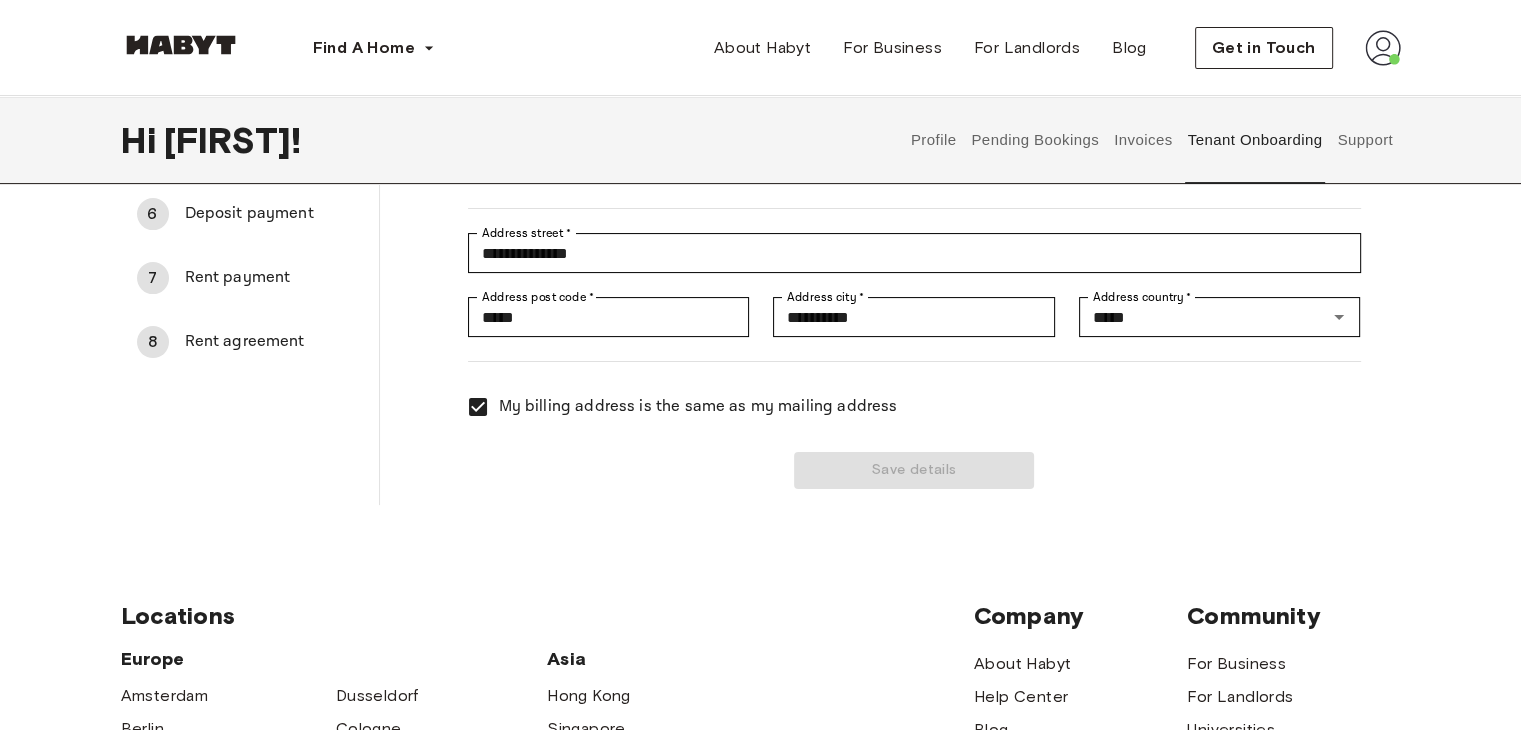 click on "Save details" at bounding box center [902, 458] 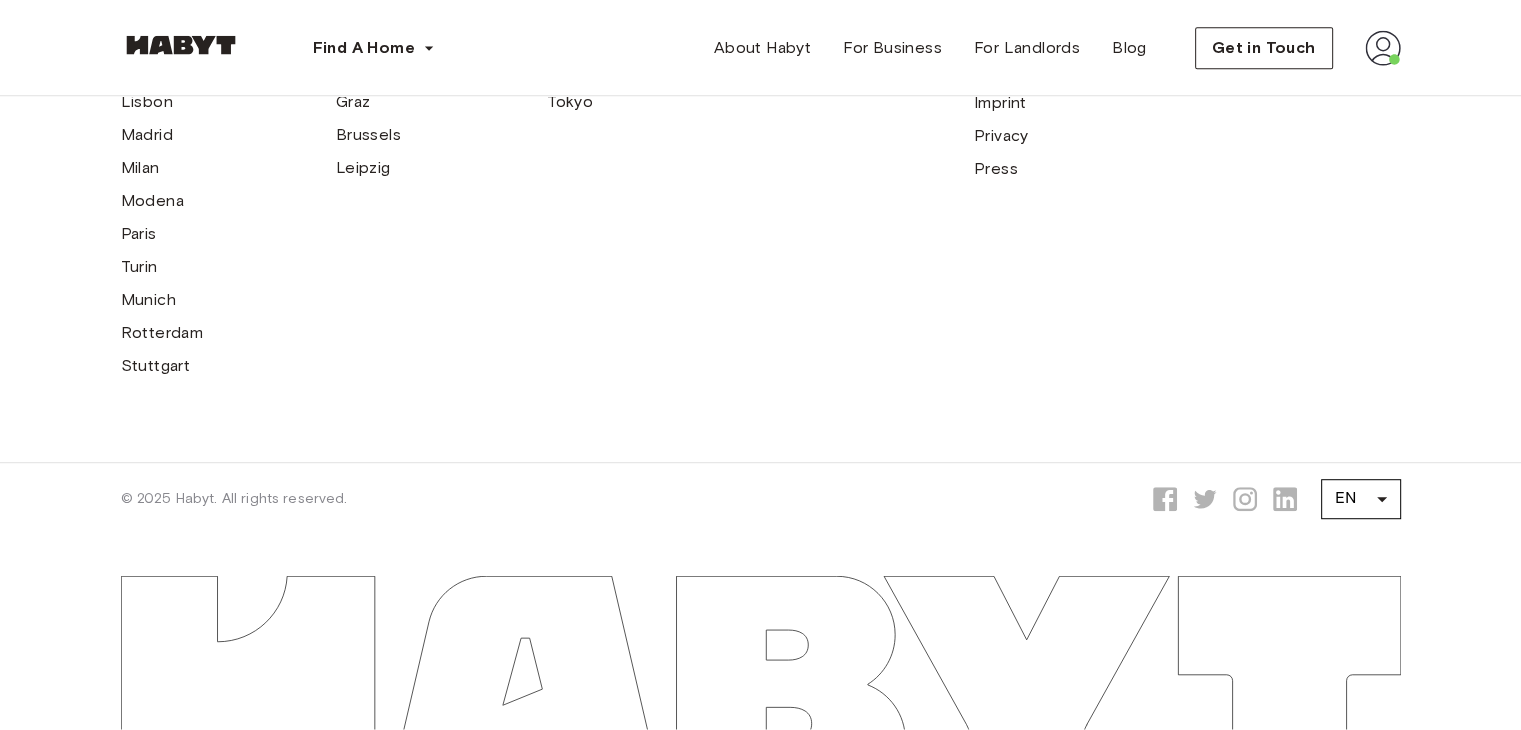 scroll, scrollTop: 0, scrollLeft: 0, axis: both 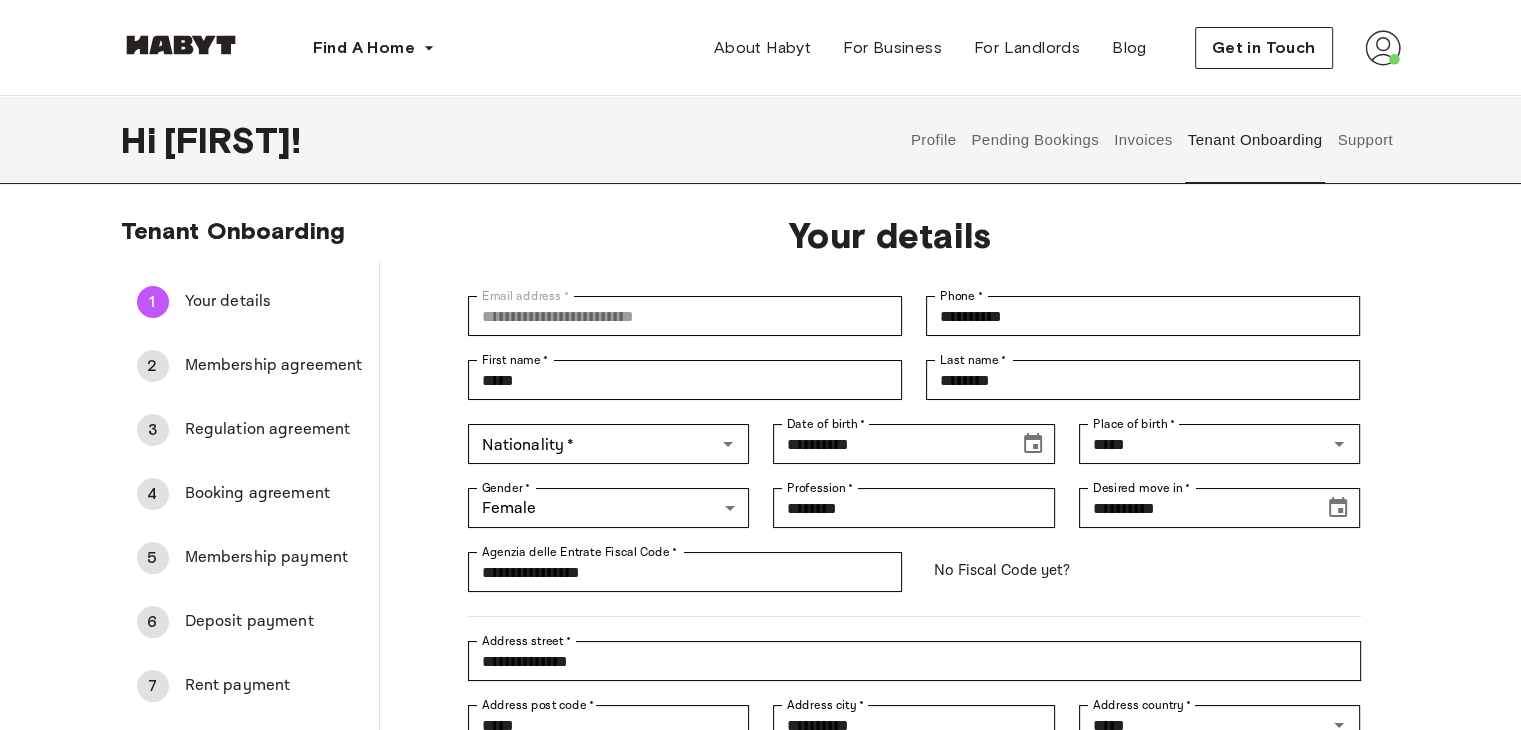 click on "Membership agreement" at bounding box center (274, 366) 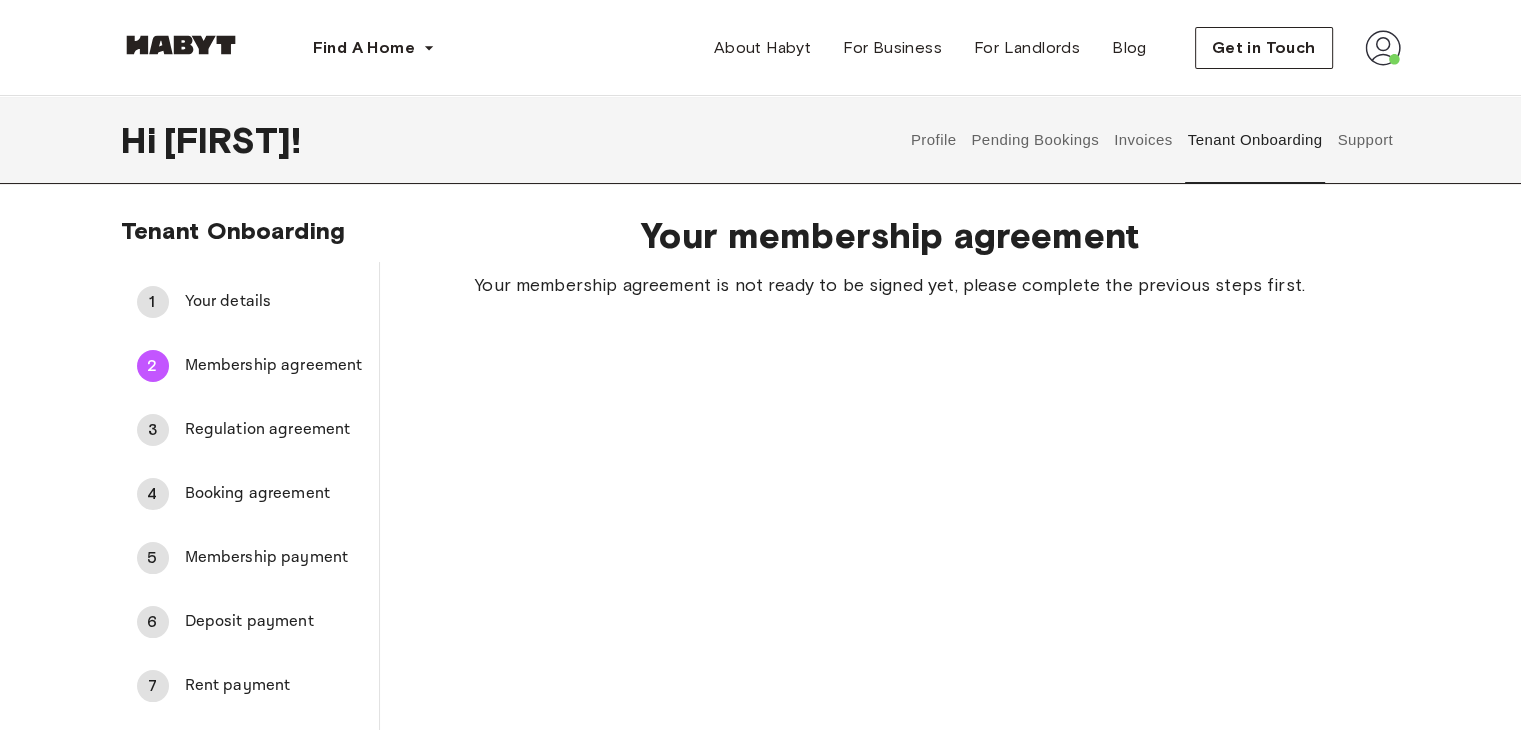 click on "Your details" at bounding box center (274, 302) 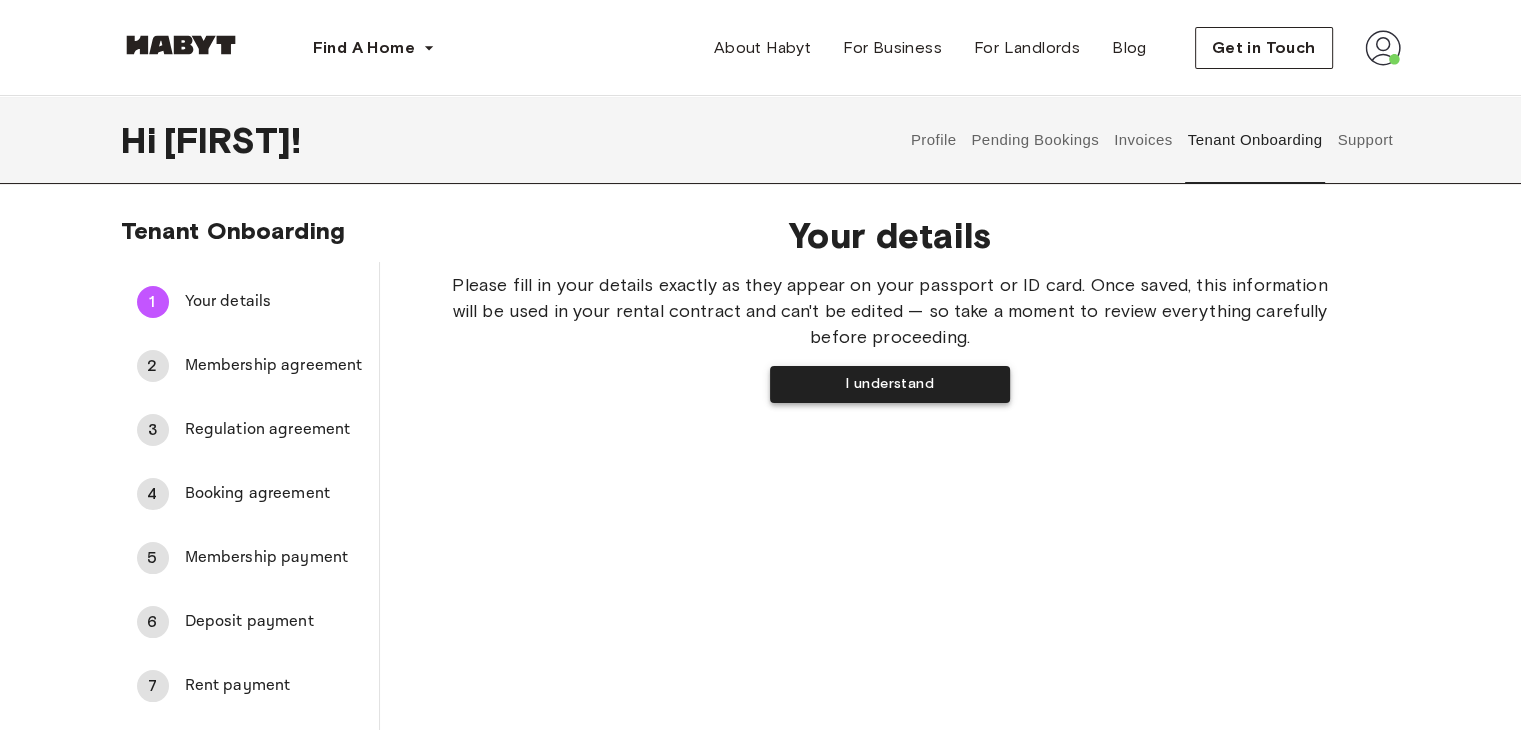 click on "I understand" at bounding box center (890, 384) 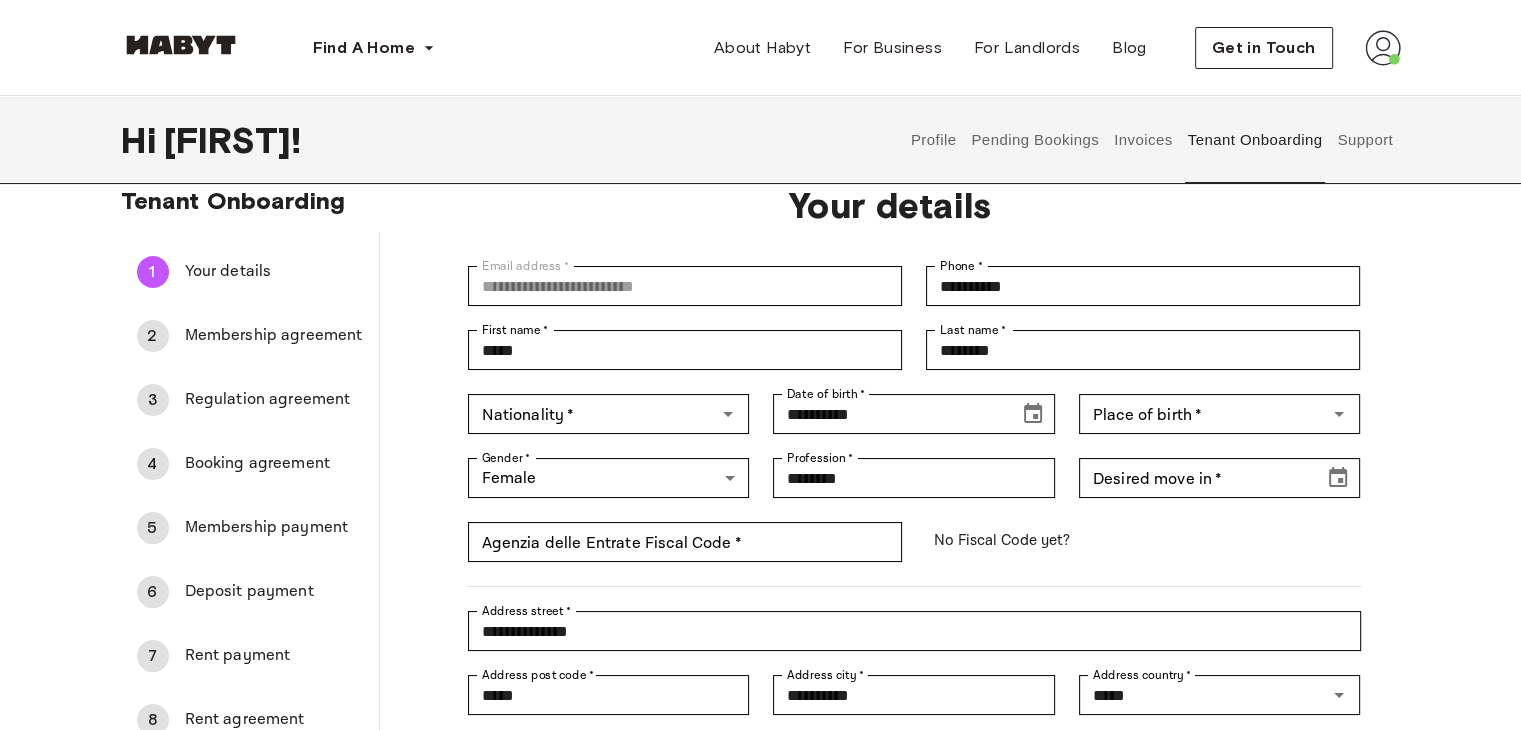 scroll, scrollTop: 28, scrollLeft: 0, axis: vertical 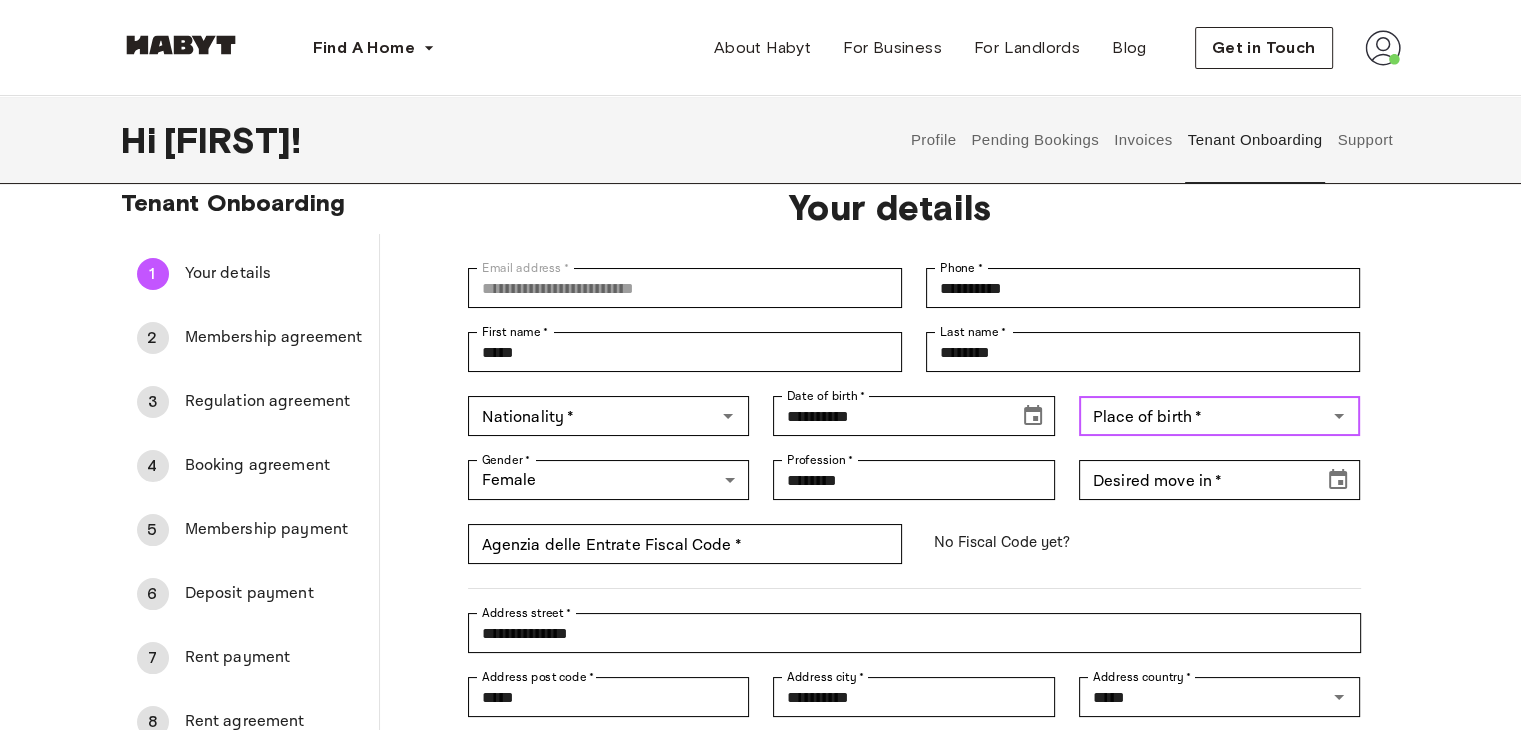 click on "Place of birth   *" at bounding box center [1203, 416] 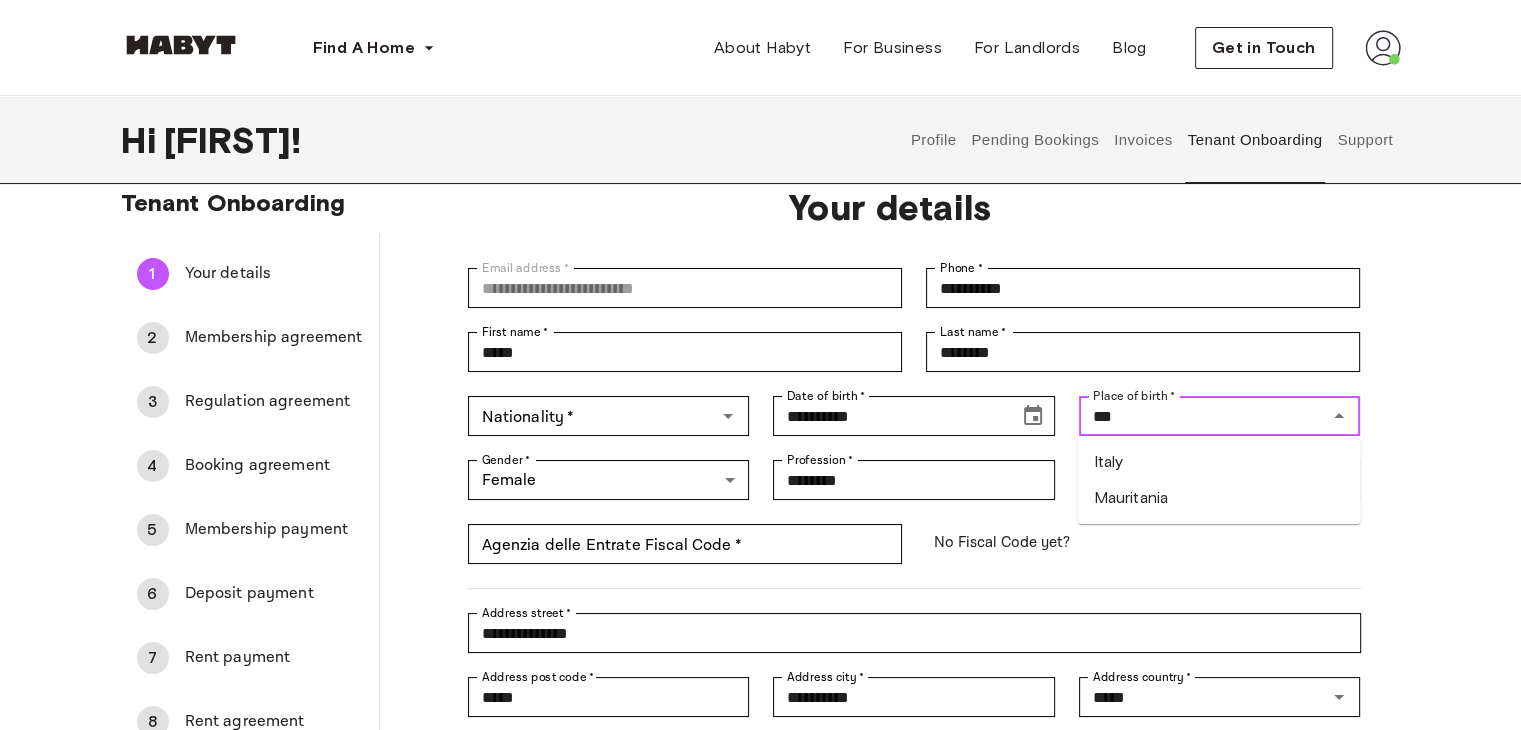 click on "Italy" at bounding box center (1219, 462) 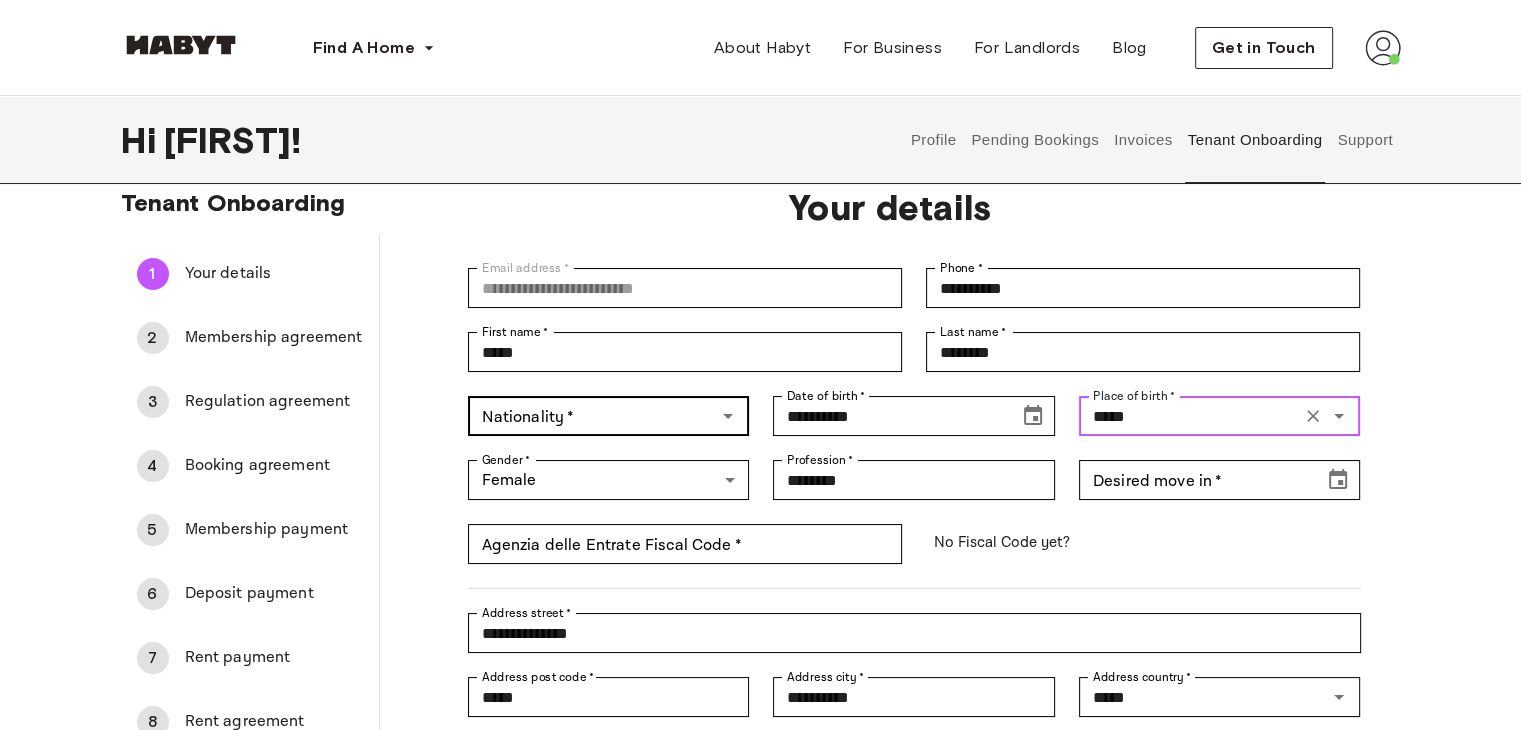 type on "*****" 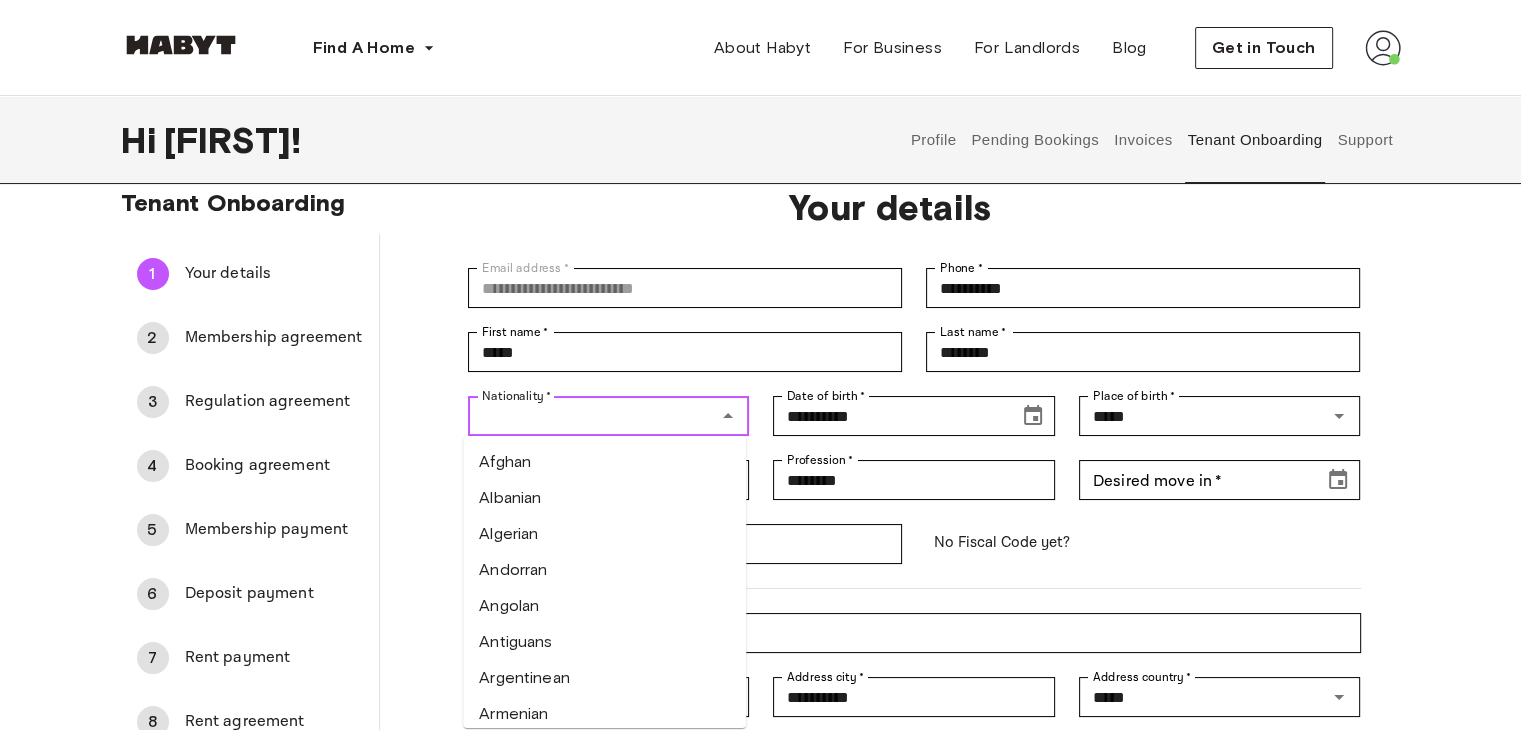 click on "Nationality   *" at bounding box center [592, 416] 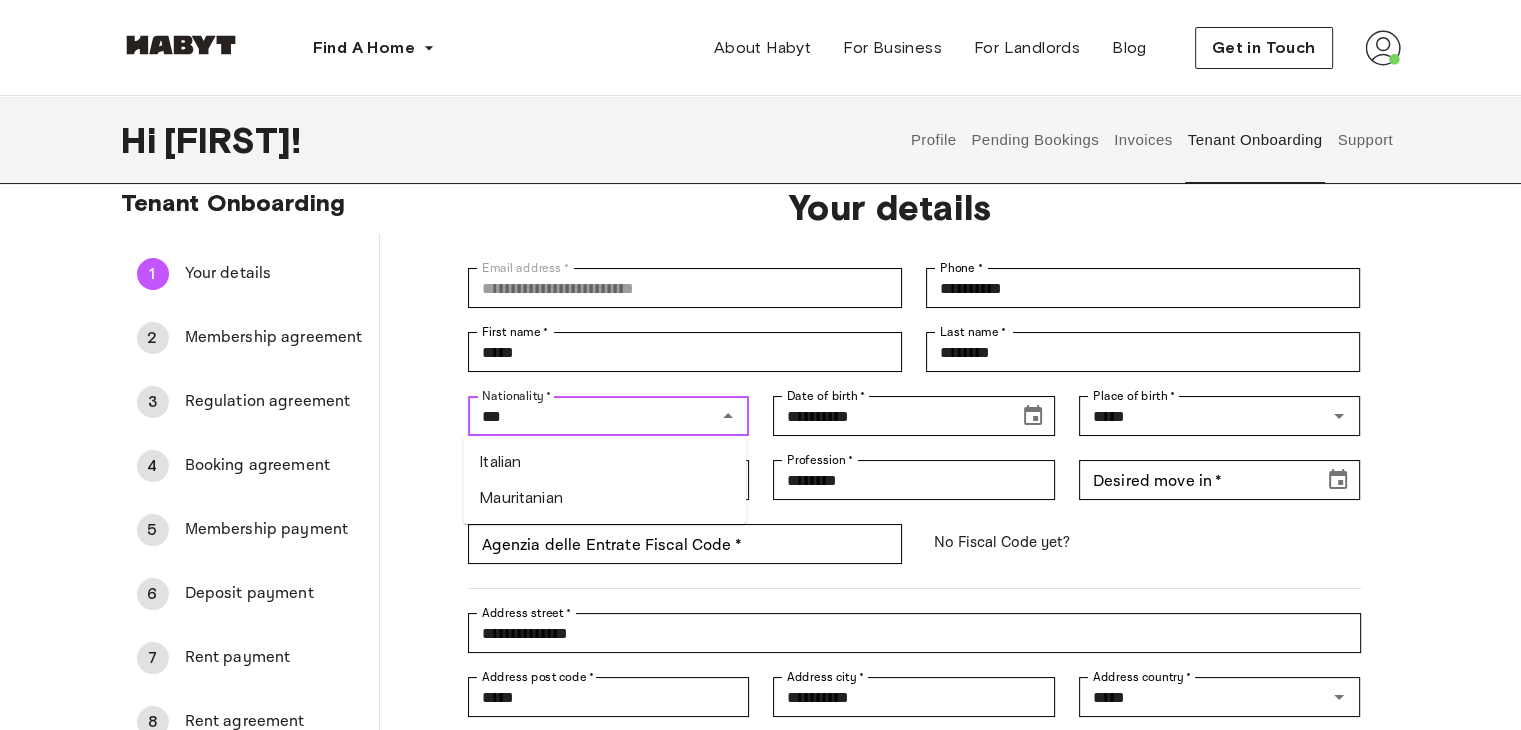 click on "Italian" at bounding box center [604, 462] 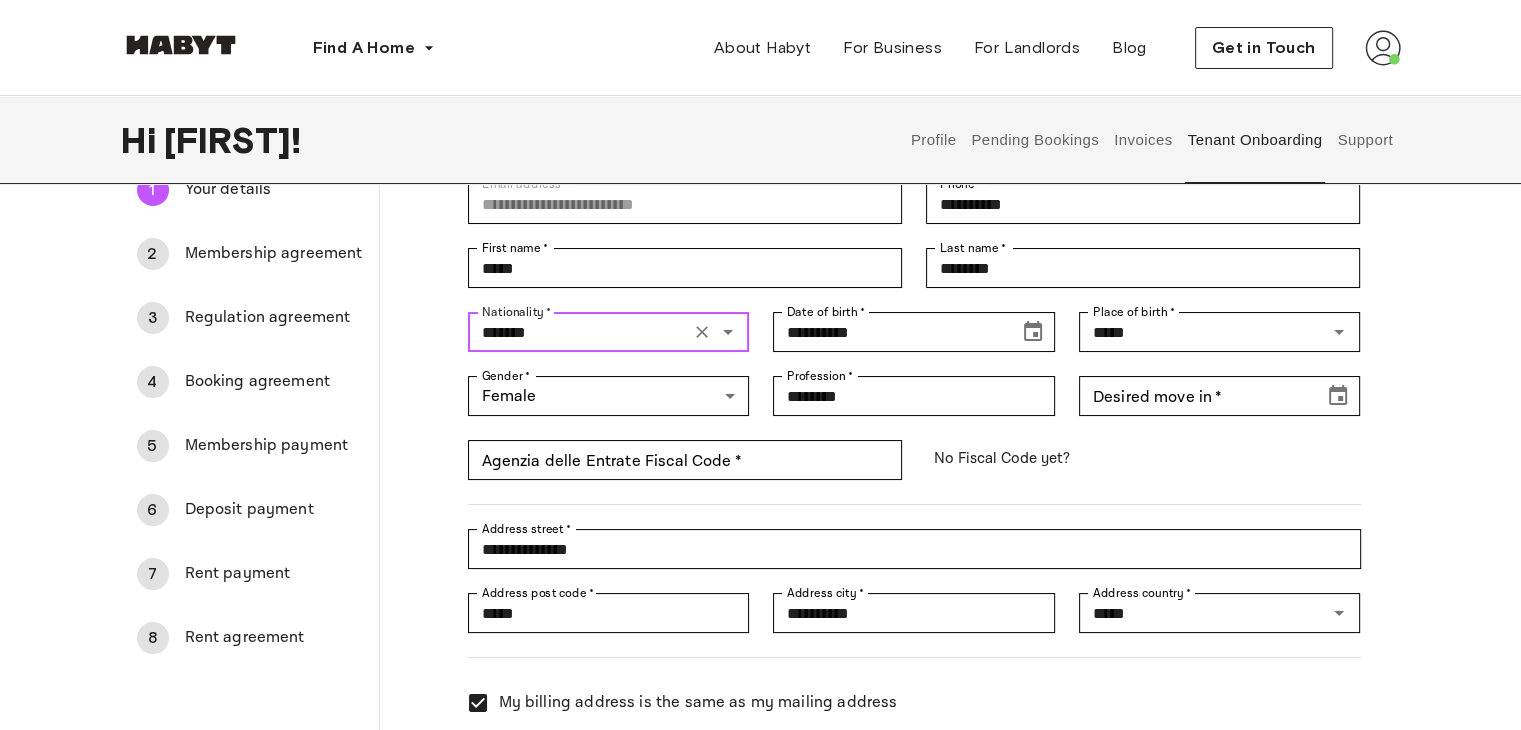 scroll, scrollTop: 116, scrollLeft: 0, axis: vertical 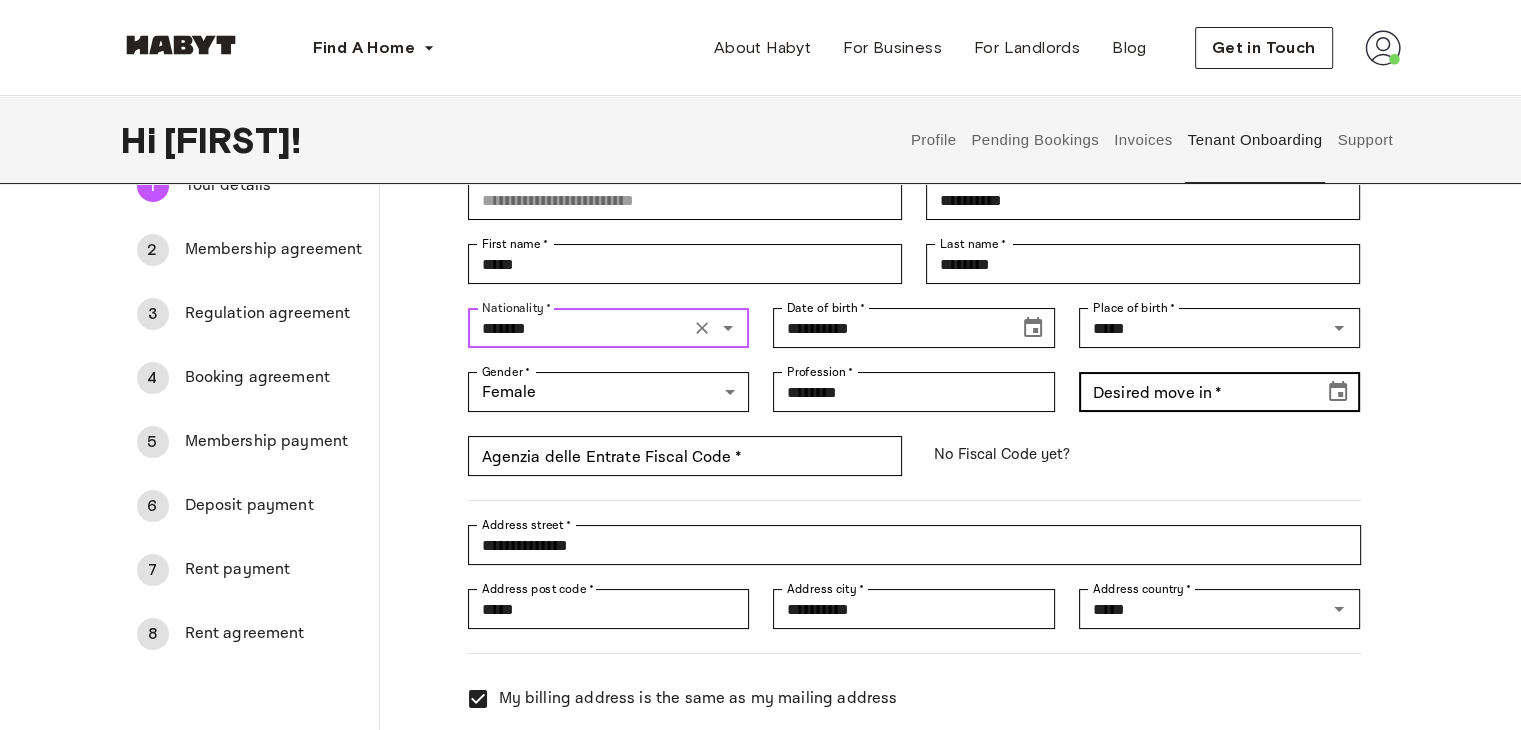 type on "*******" 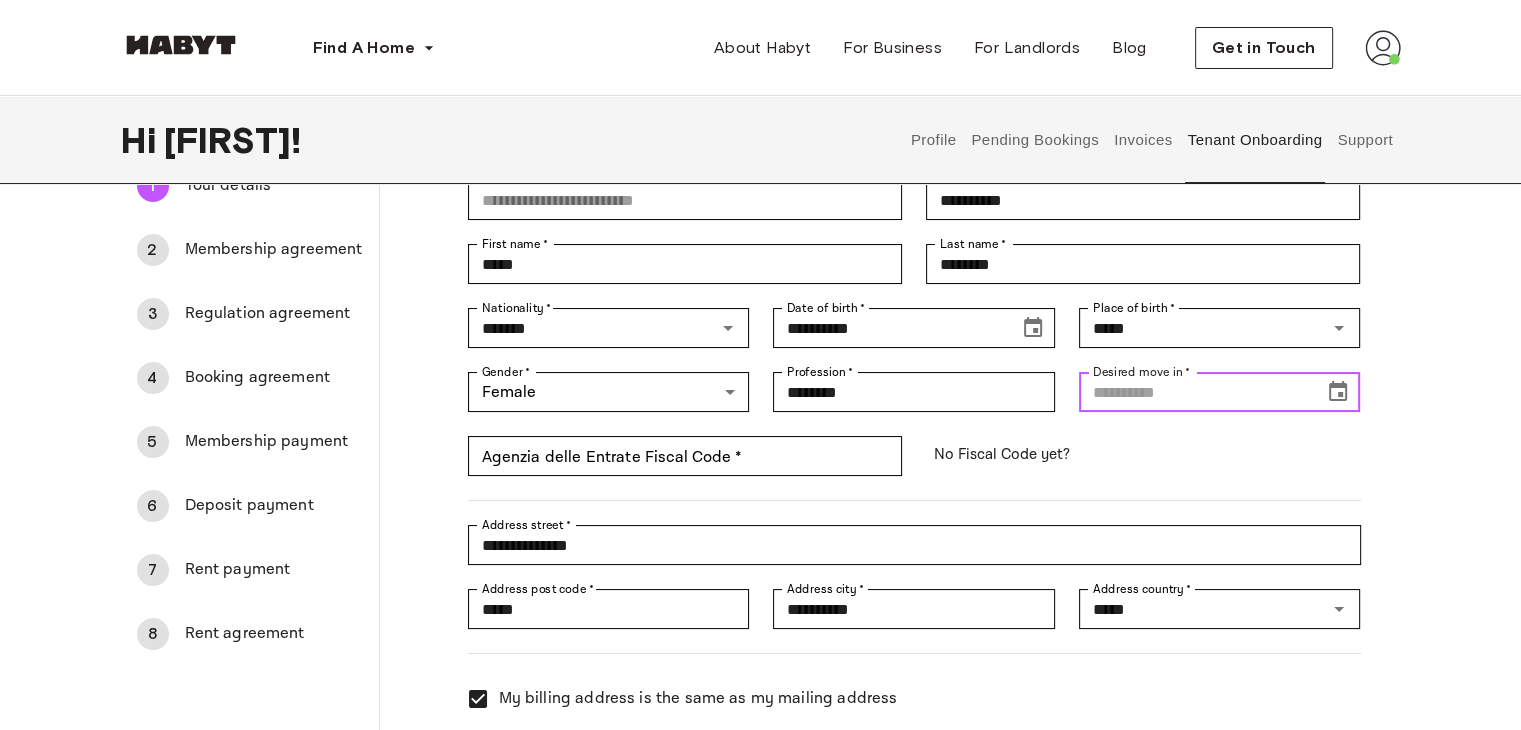 click on "Desired move in   *" at bounding box center [1195, 392] 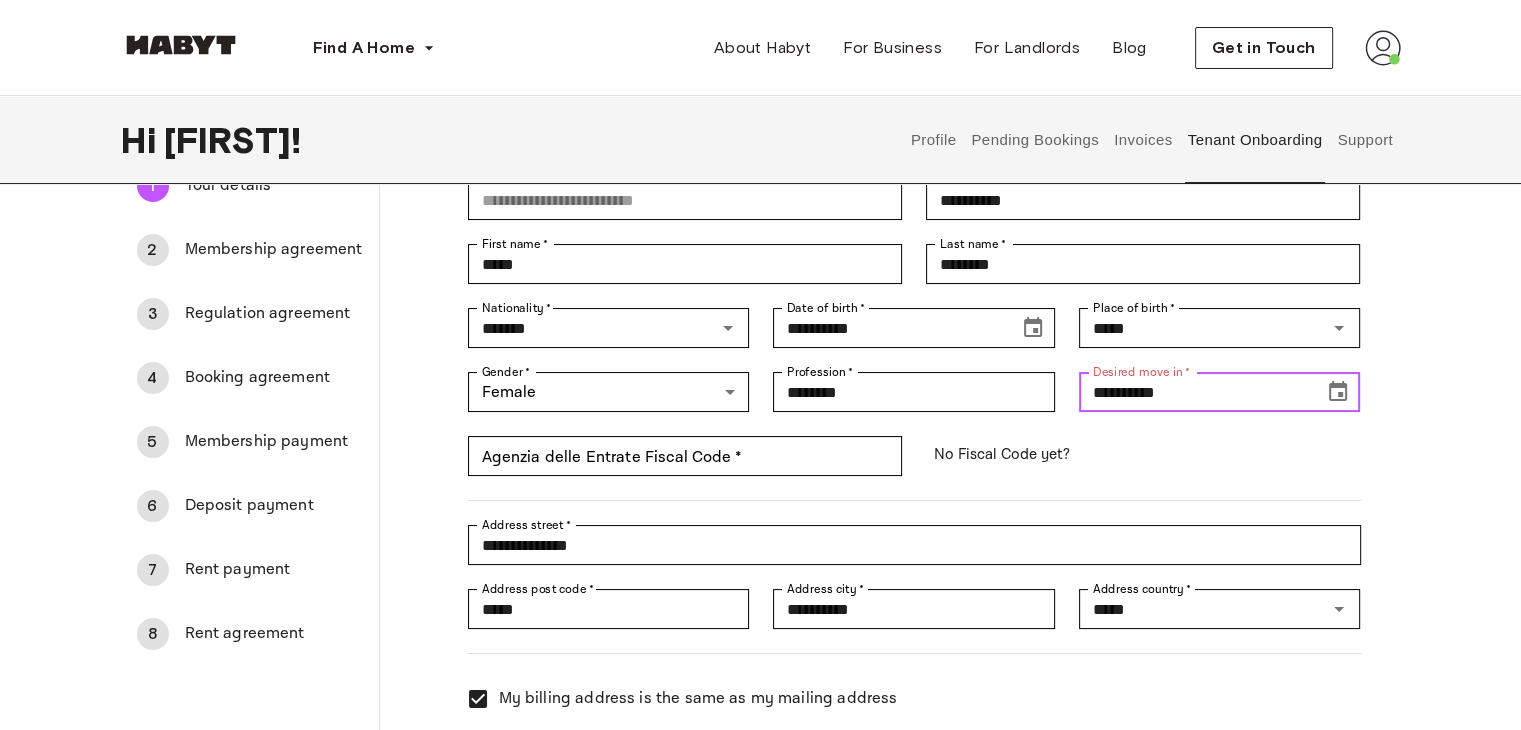 click 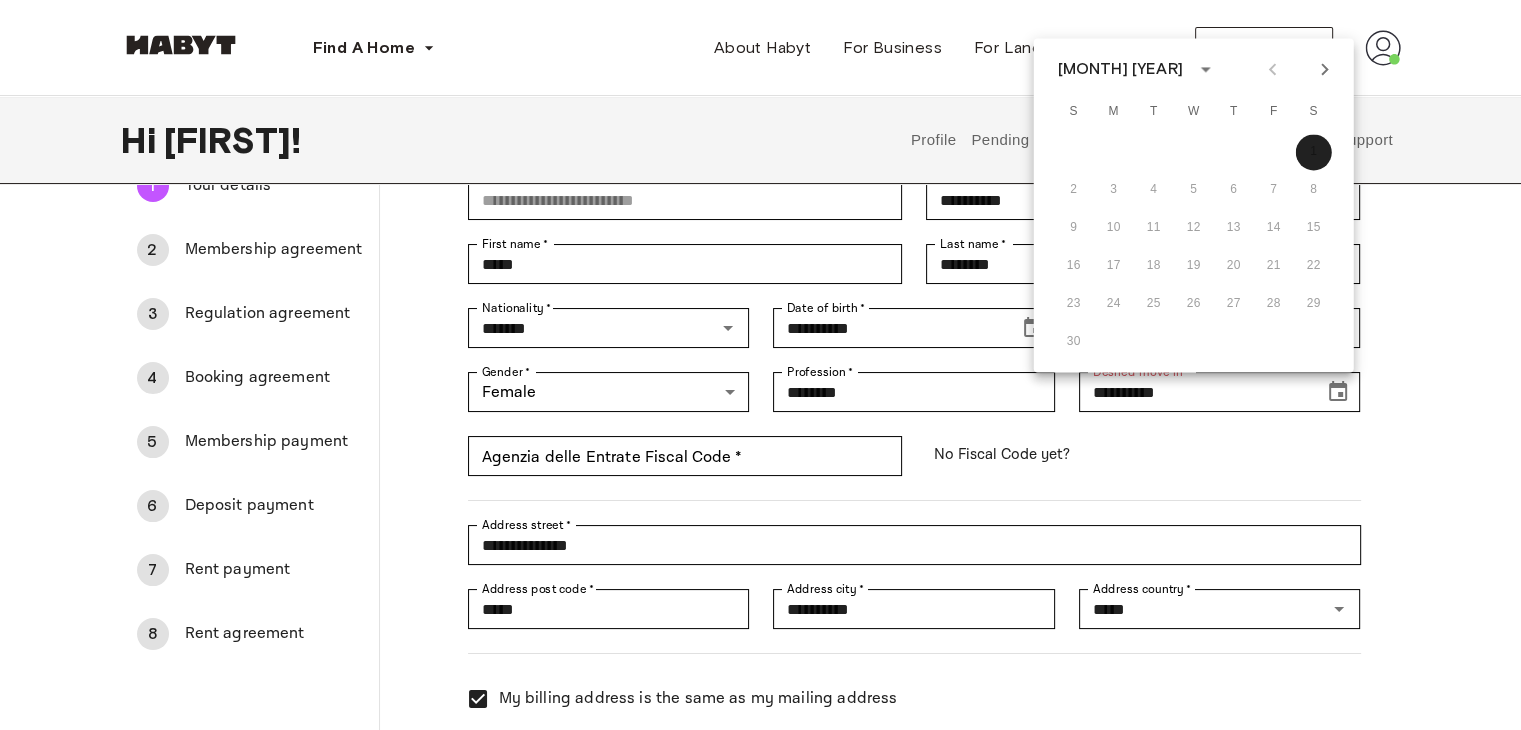 click on "[MONTH] [YEAR]" at bounding box center (1120, 69) 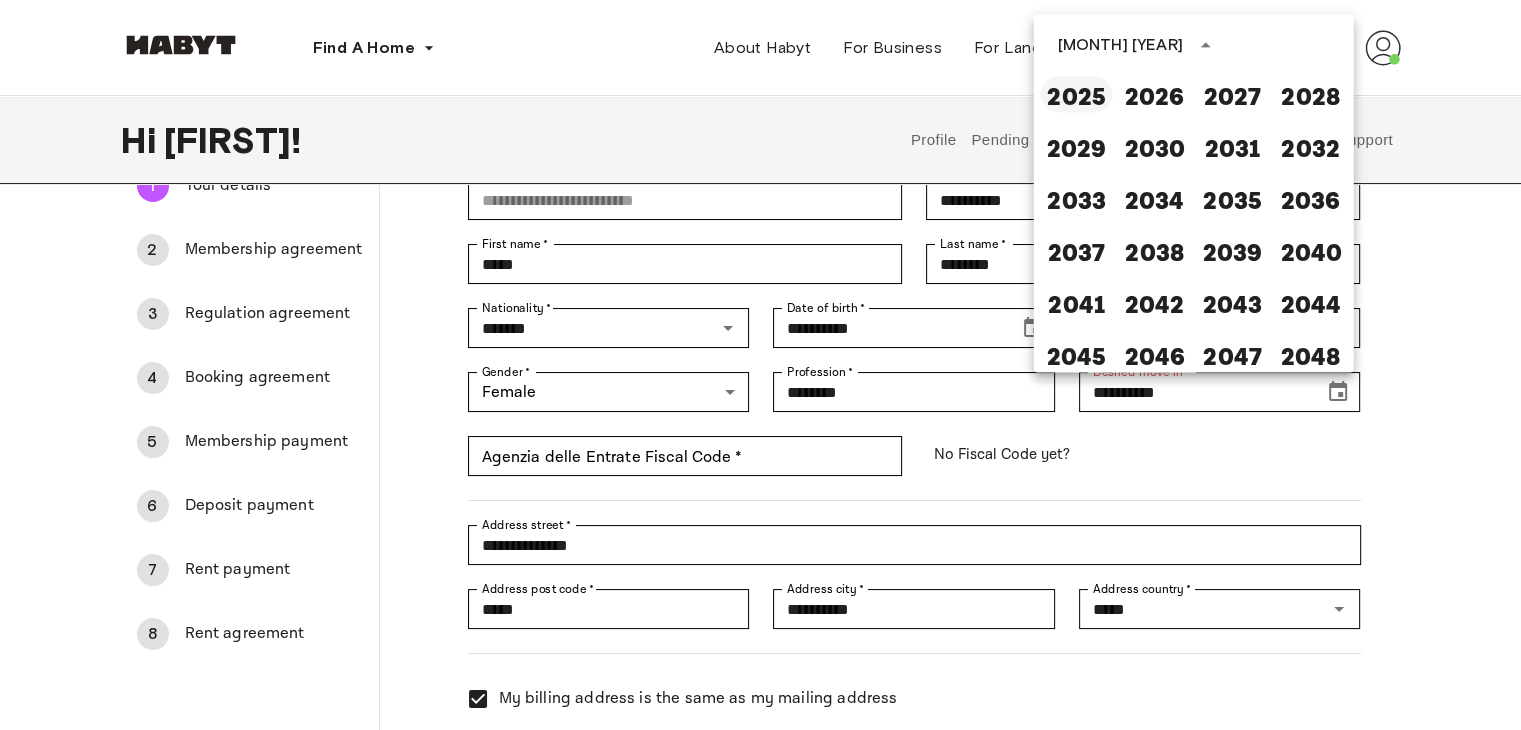 click on "2025" at bounding box center [1077, 94] 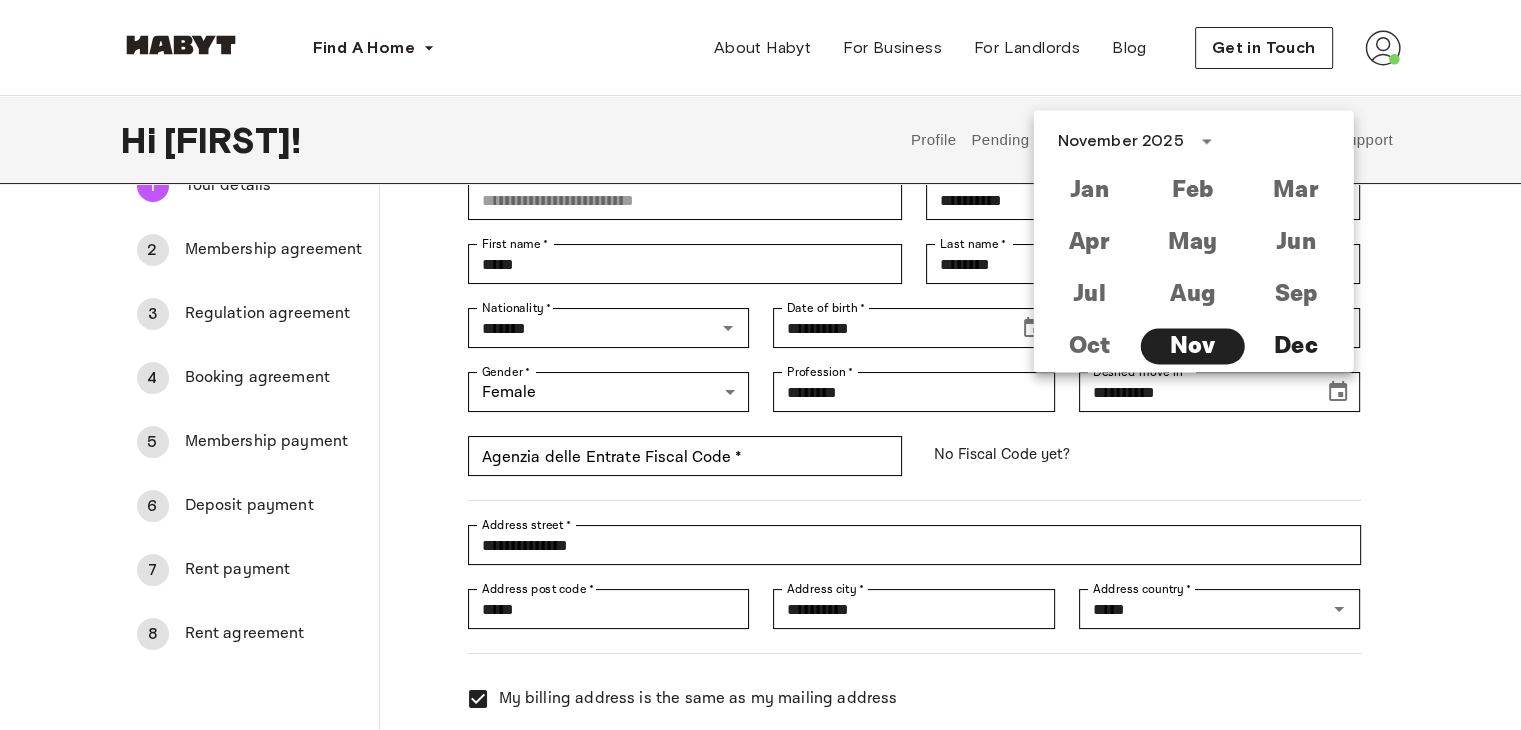 click on "No Fiscal Code yet?" at bounding box center [1143, 454] 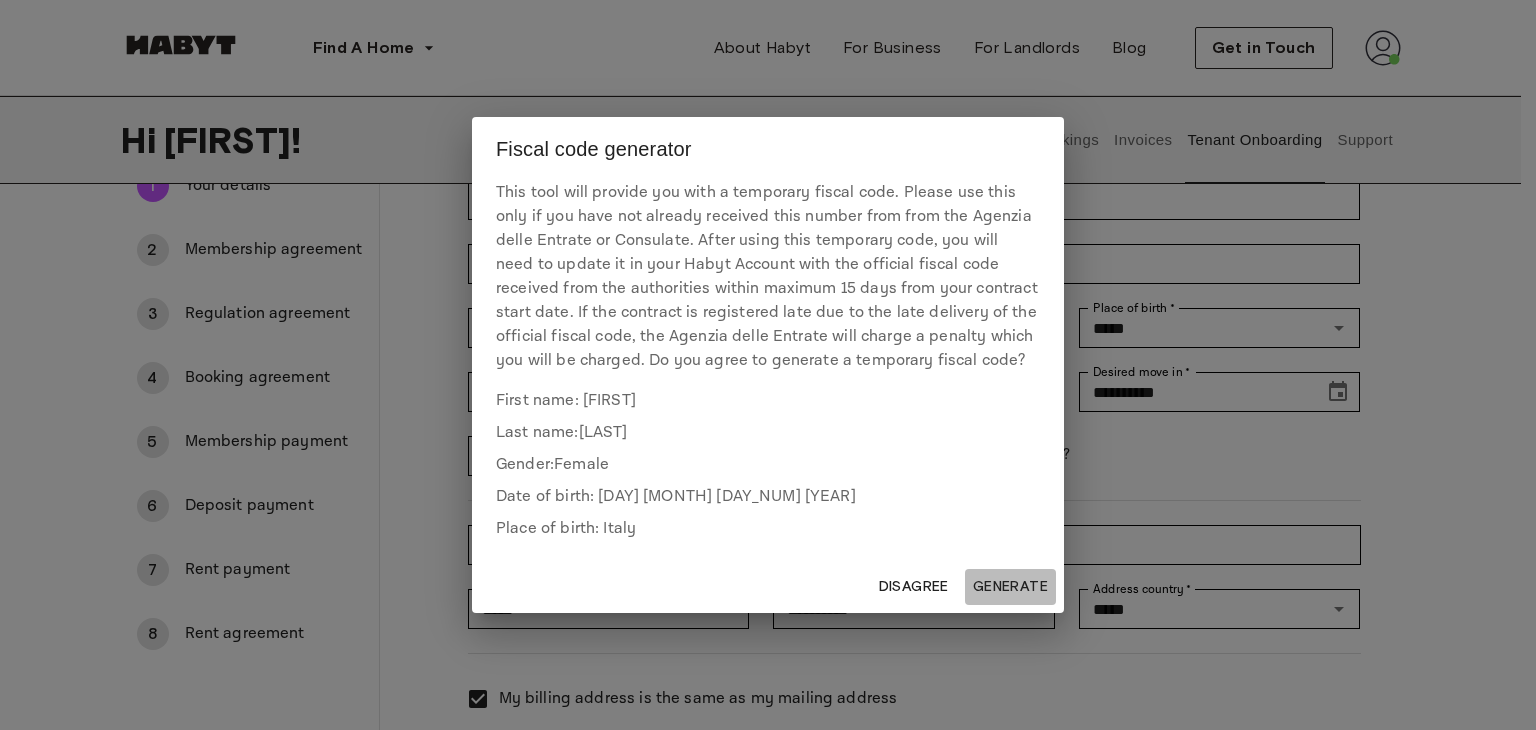 click on "Generate" at bounding box center (1010, 587) 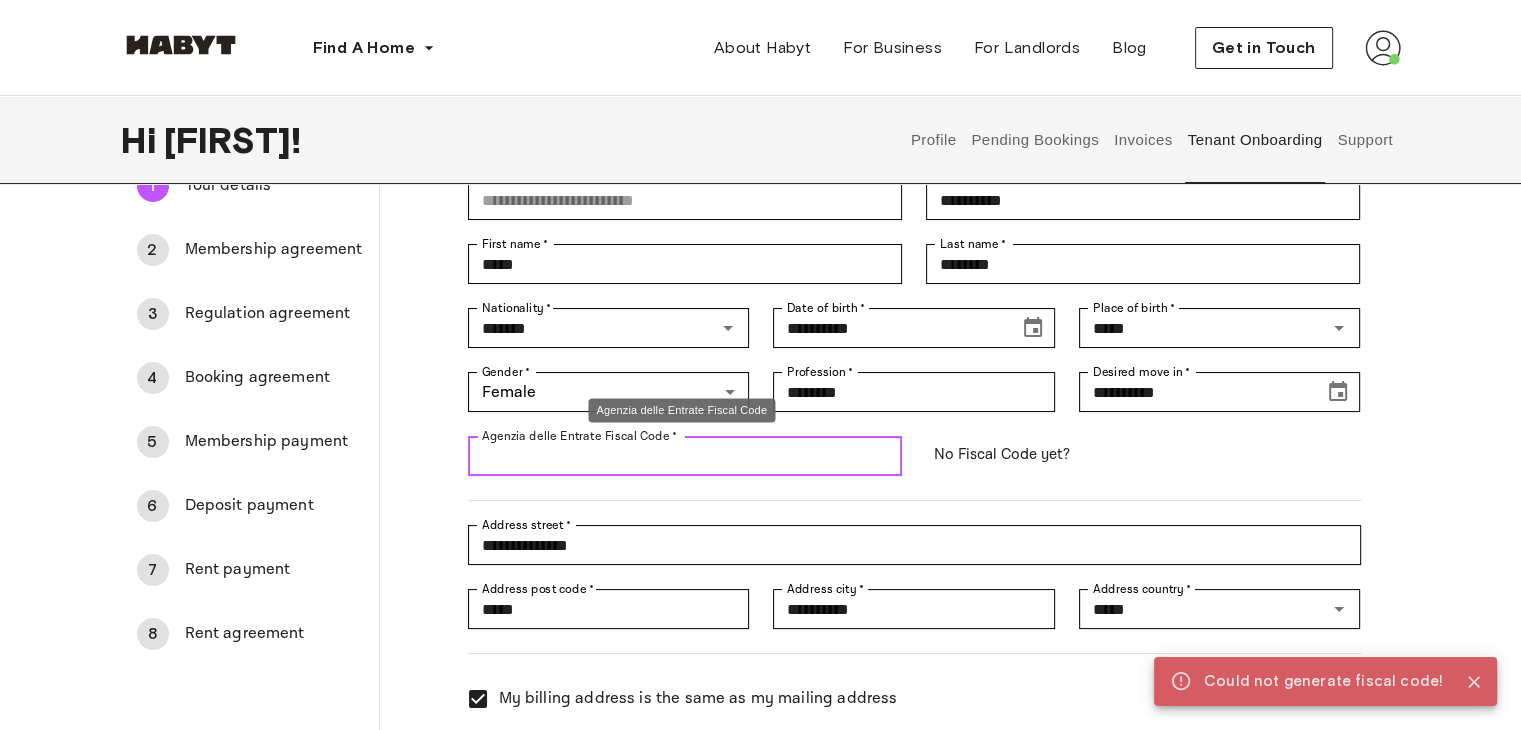 click on "Agenzia delle Entrate Fiscal Code   *" at bounding box center [685, 456] 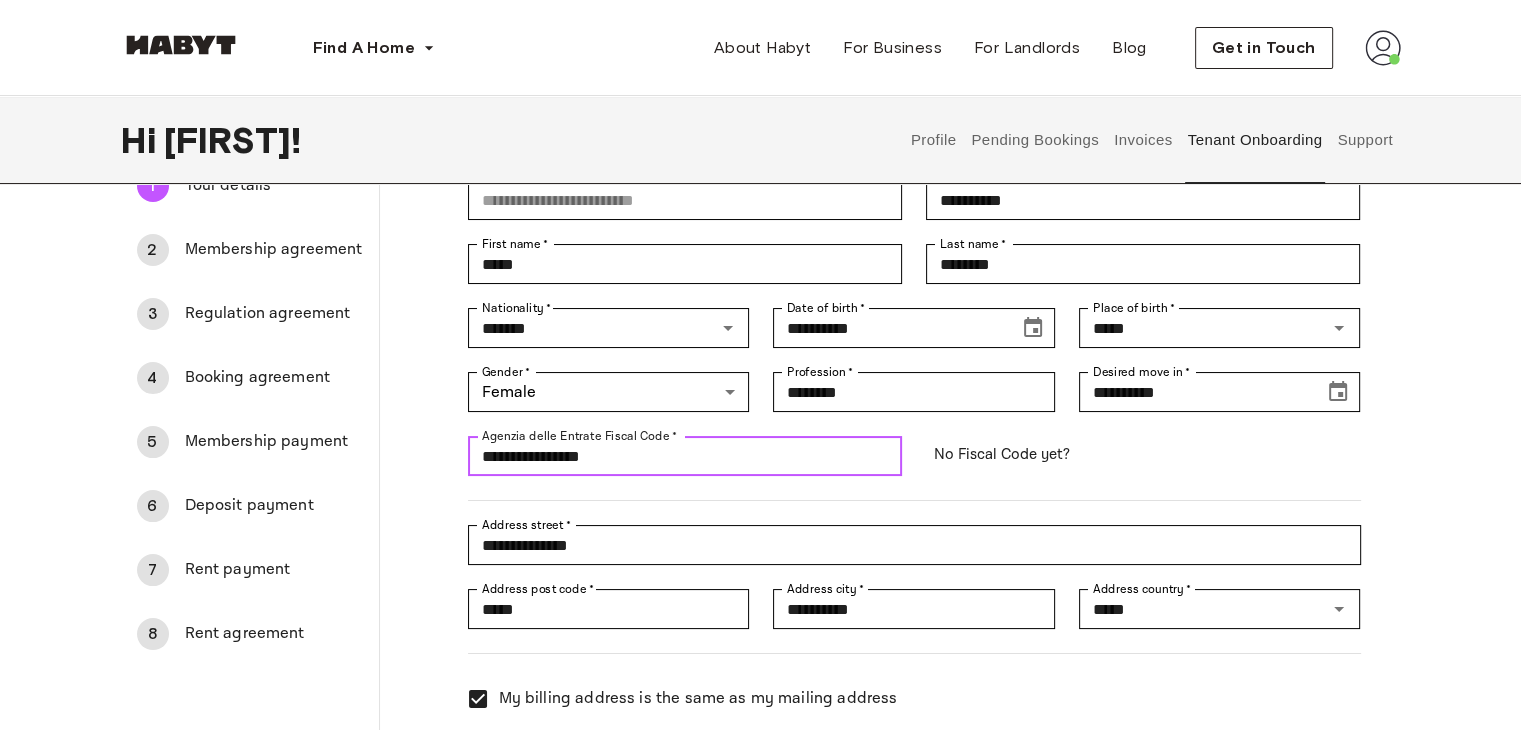 type on "**********" 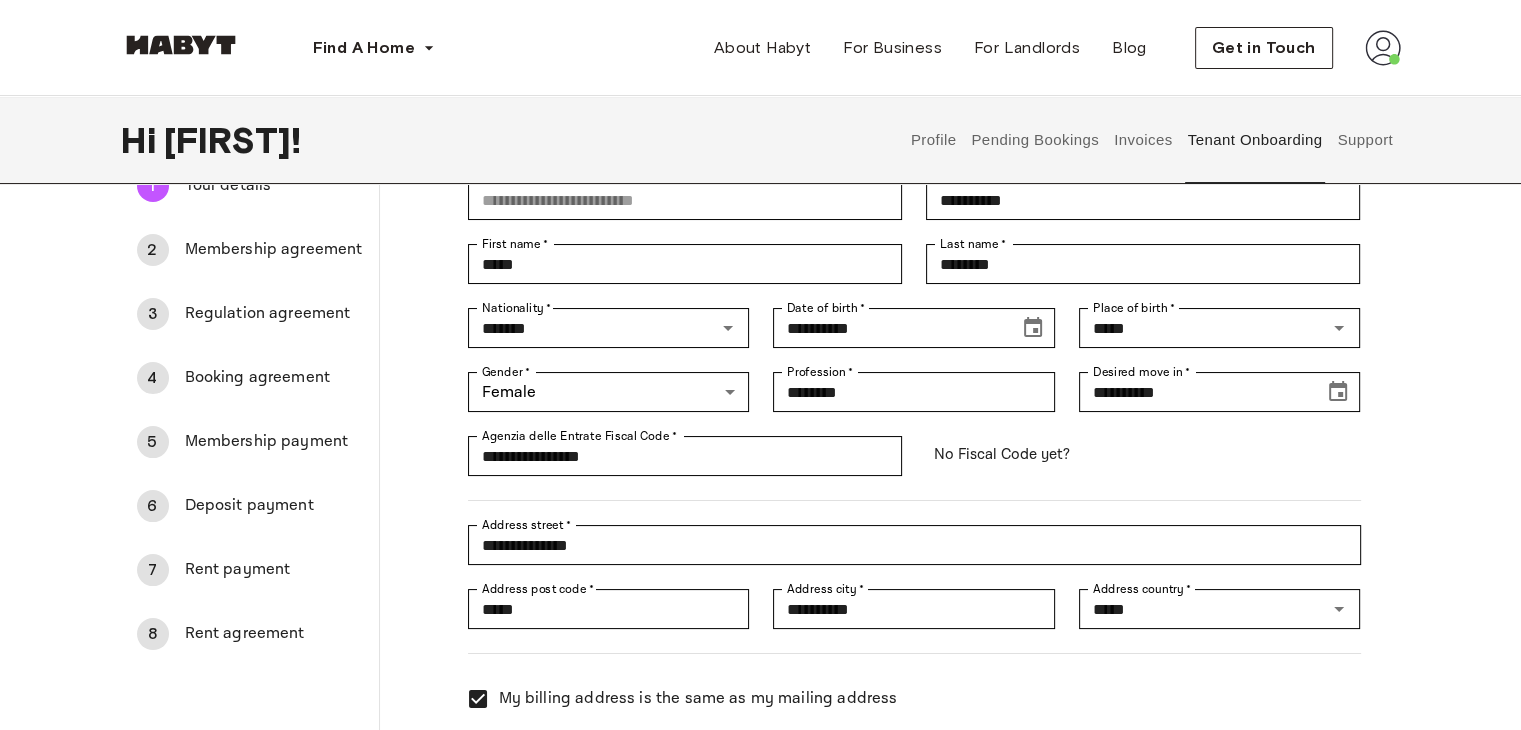 click on "No Fiscal Code yet?" at bounding box center (1143, 454) 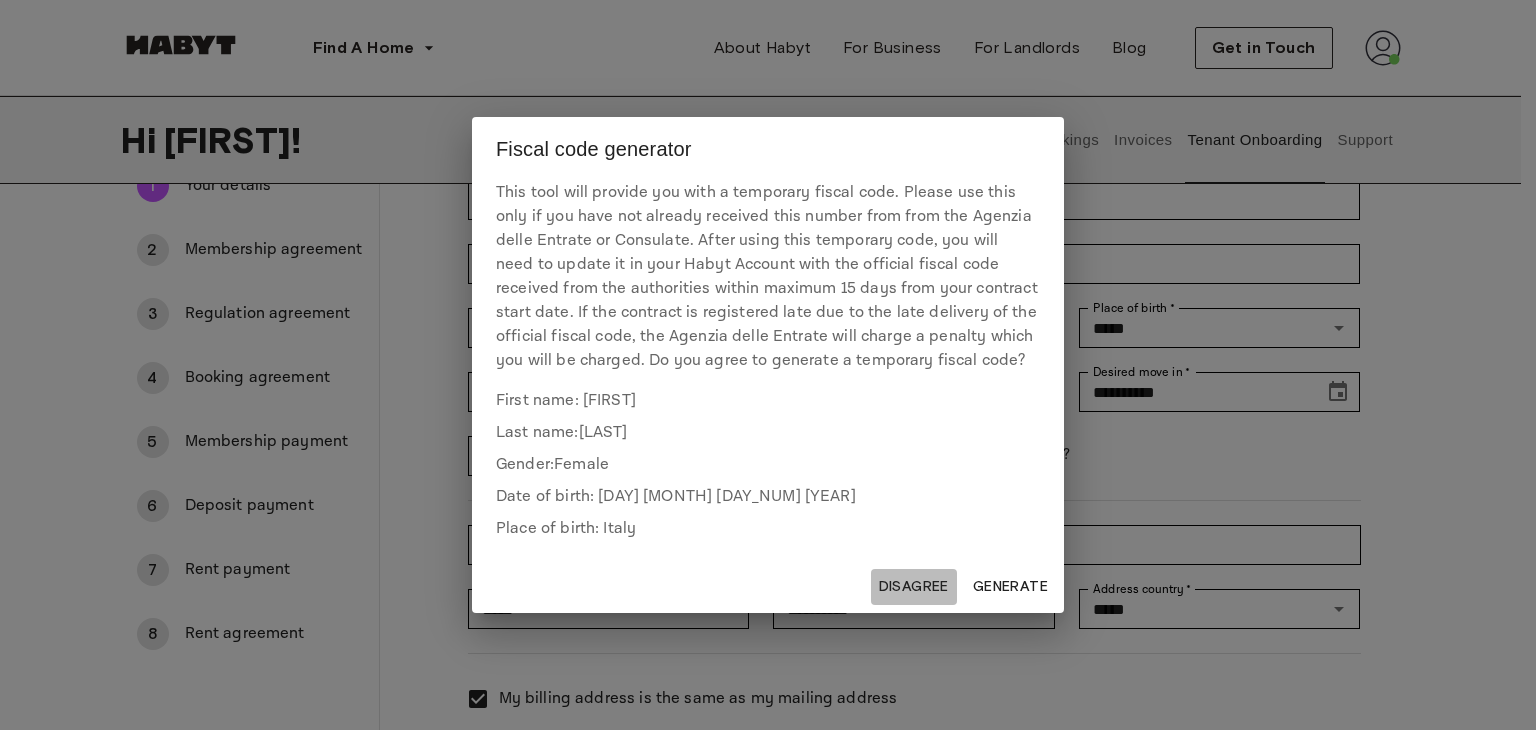click on "Disagree" at bounding box center [914, 587] 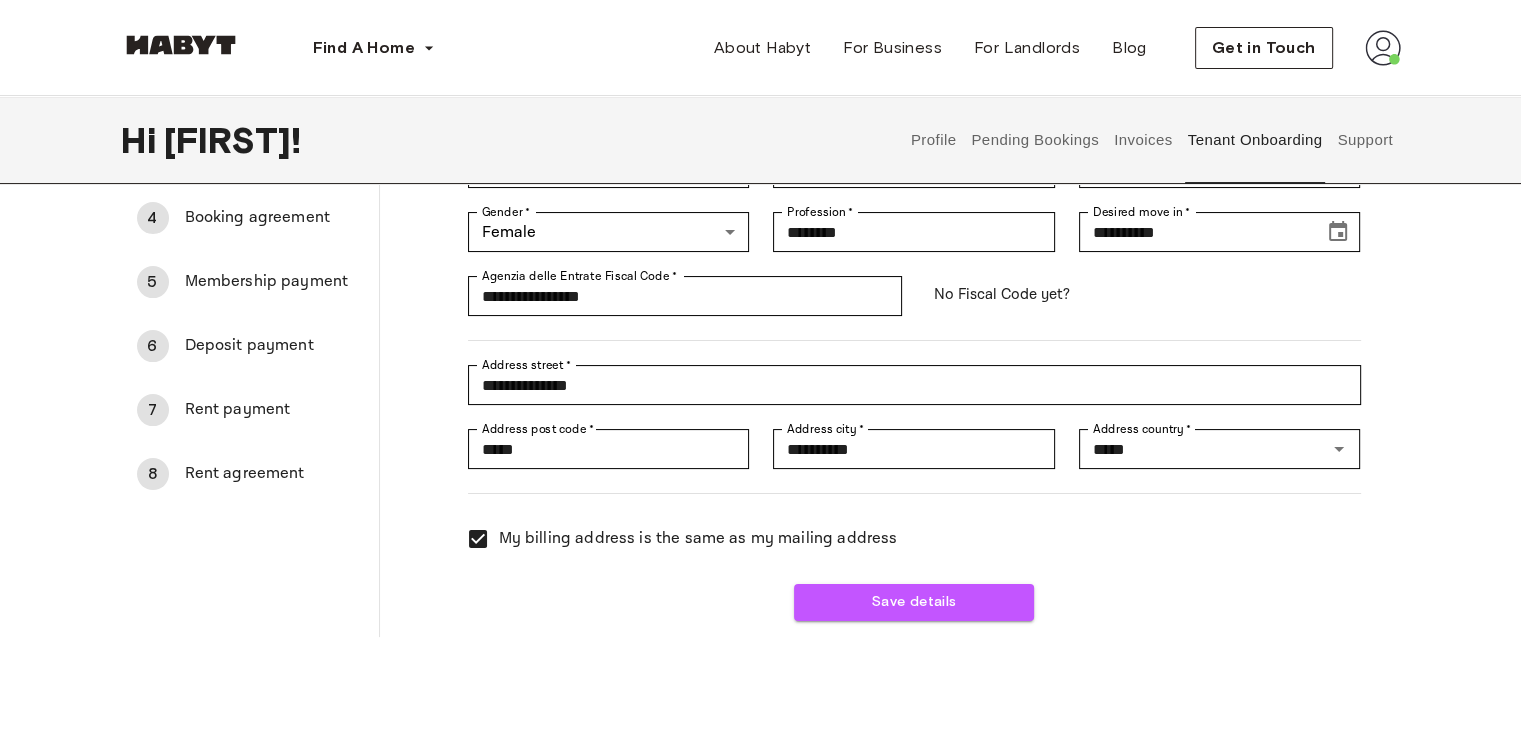 scroll, scrollTop: 279, scrollLeft: 0, axis: vertical 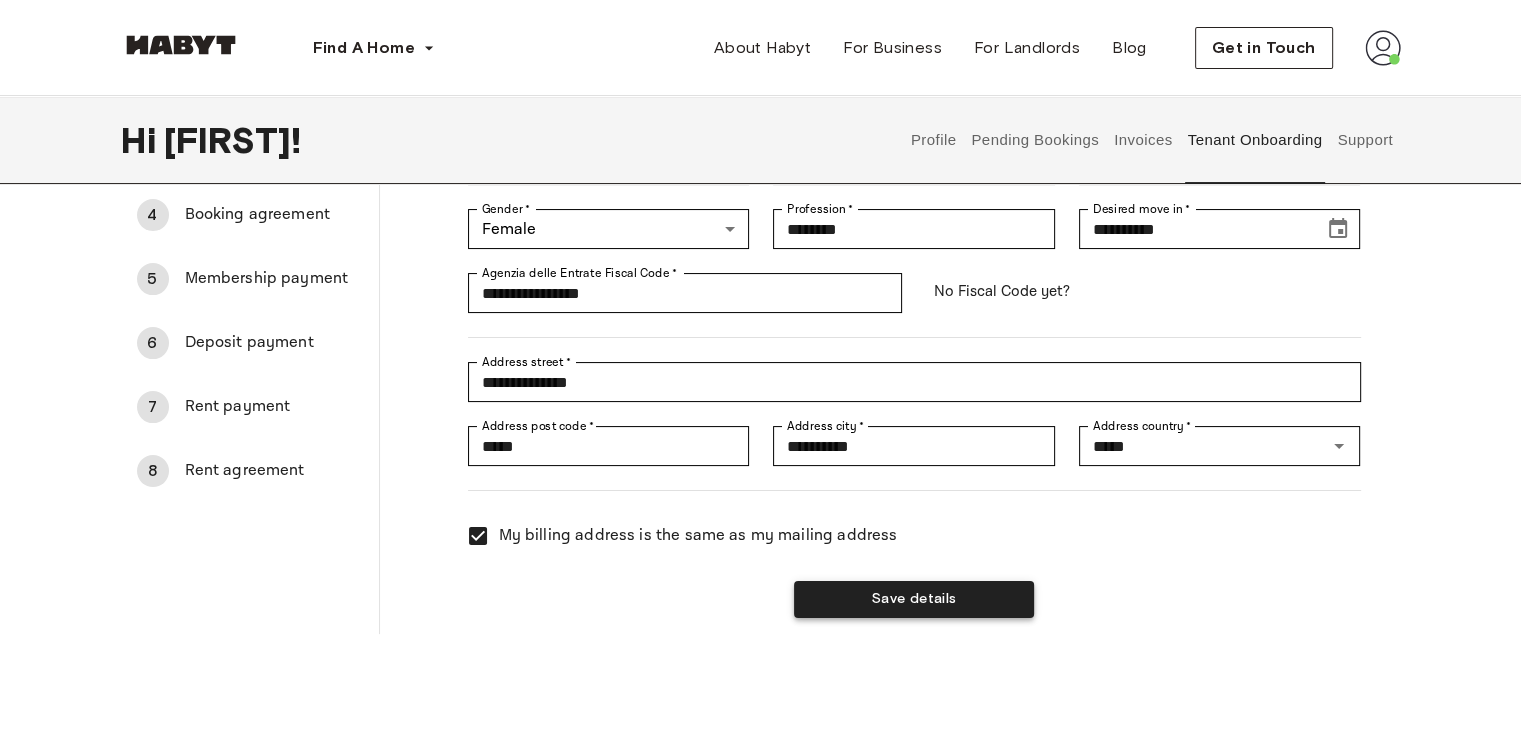 click on "Save details" at bounding box center [914, 599] 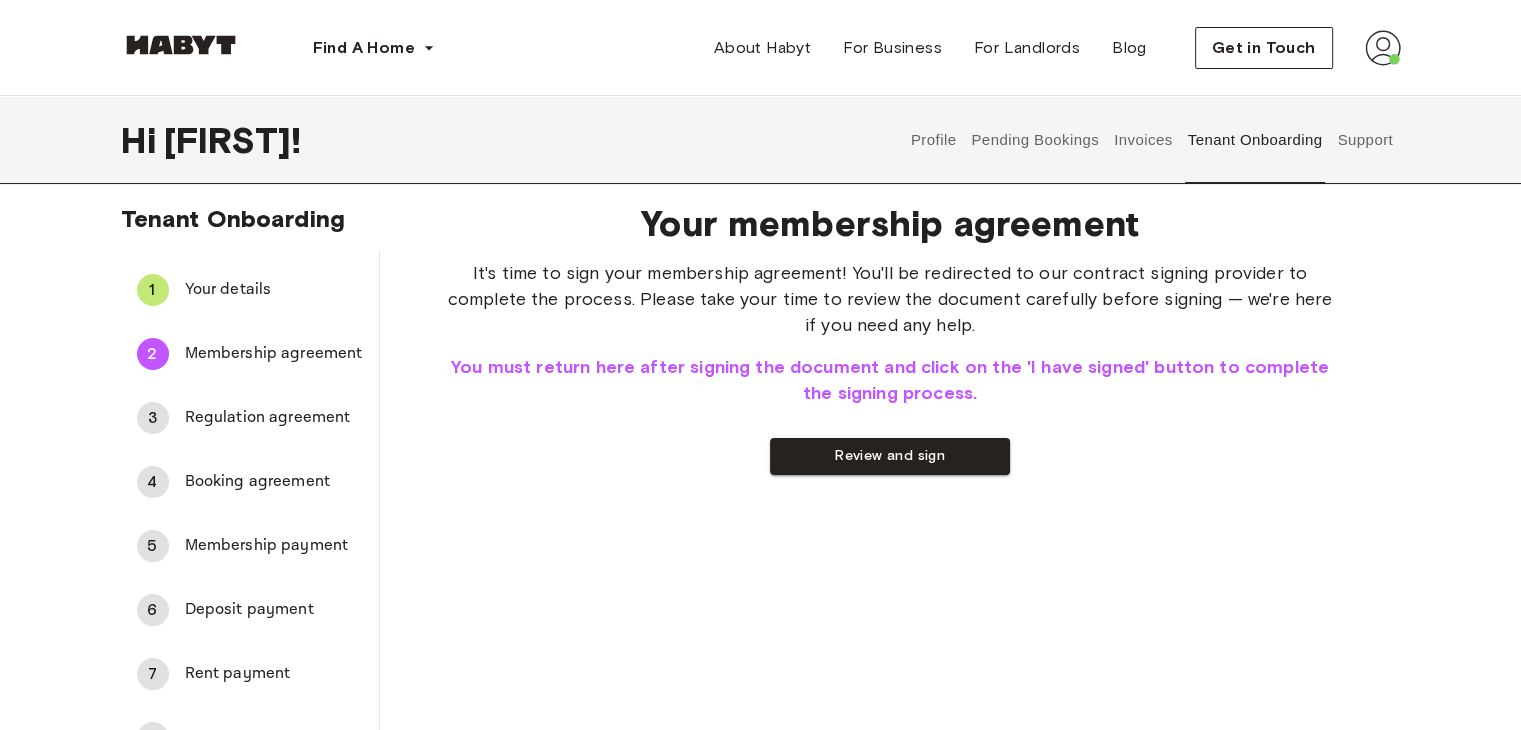 scroll, scrollTop: 0, scrollLeft: 0, axis: both 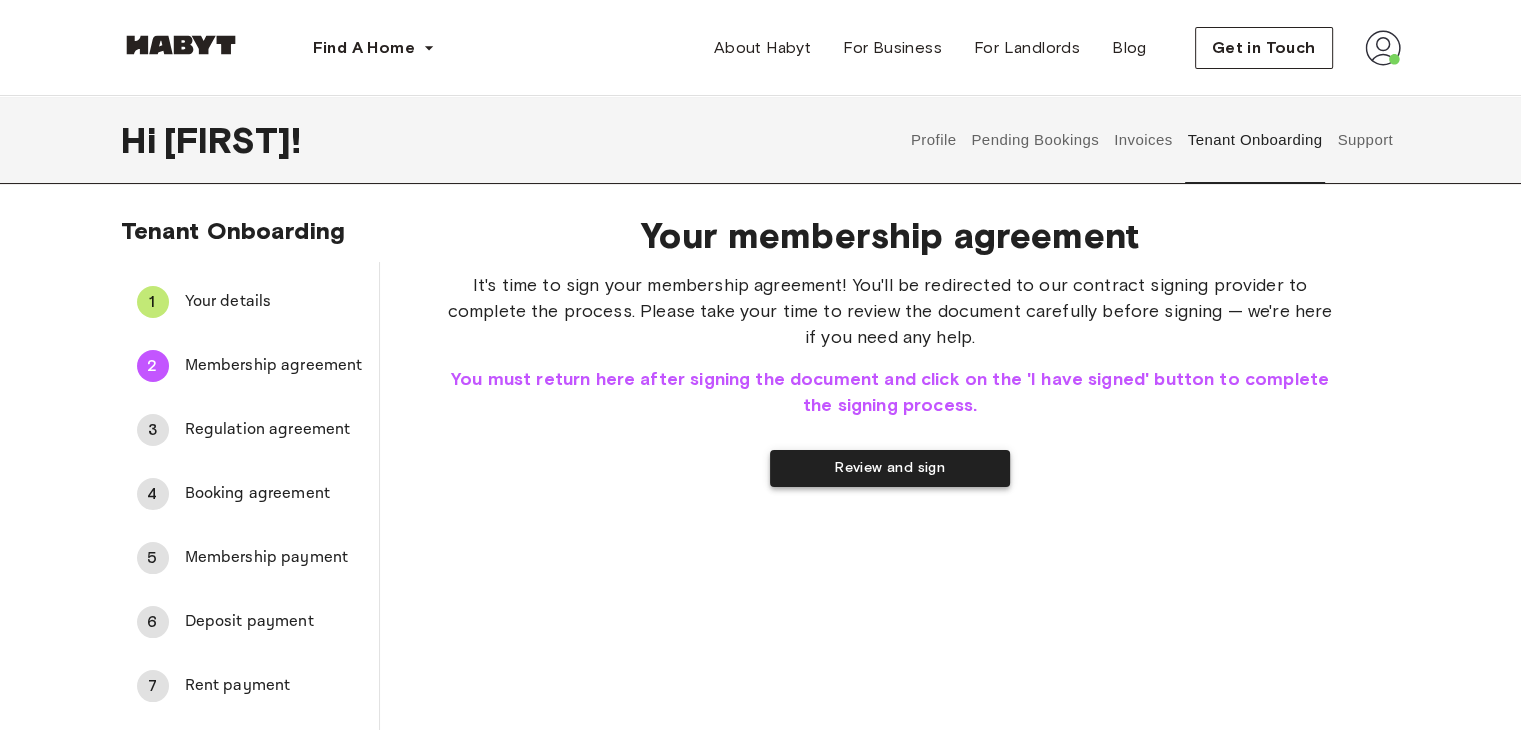 click on "Review and sign" at bounding box center [890, 468] 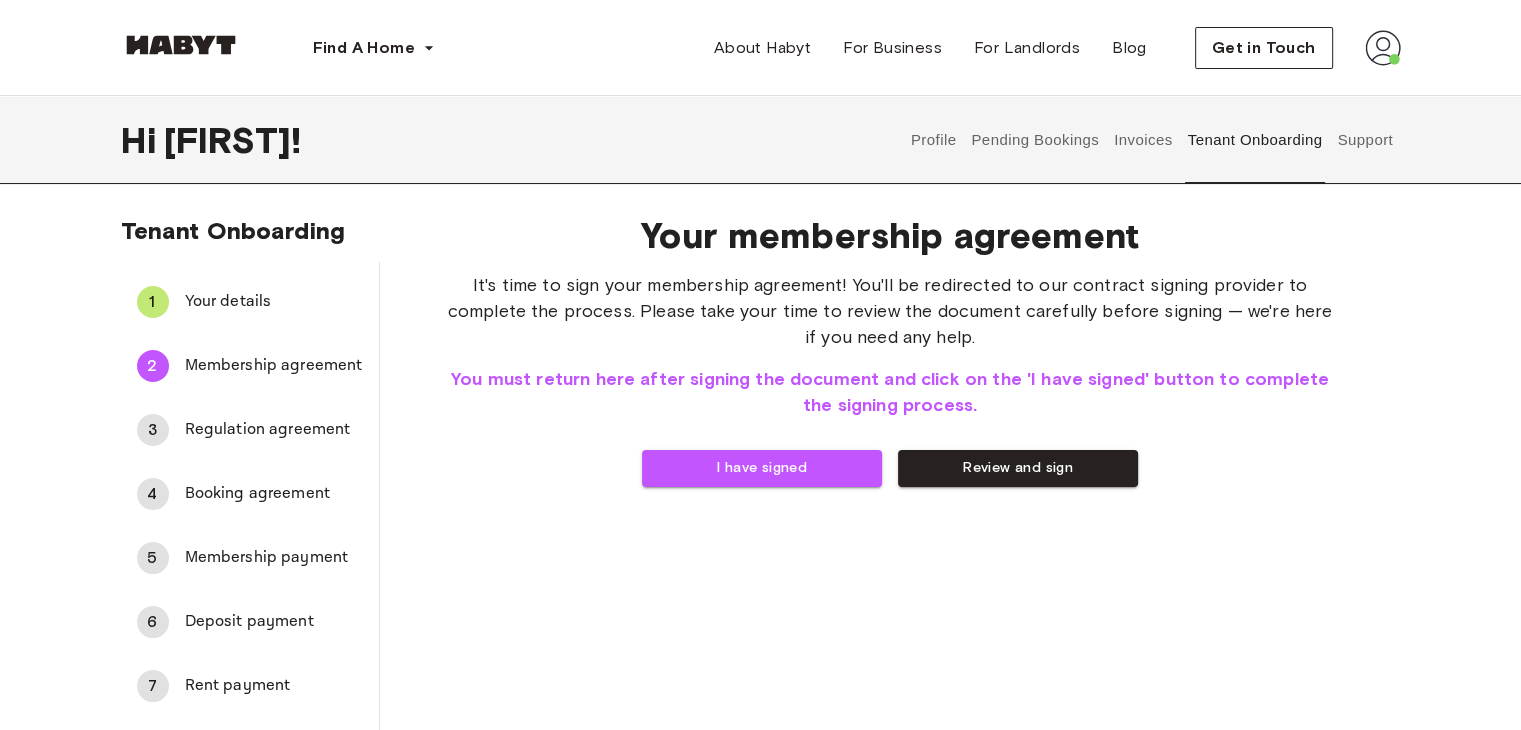 click on "Regulation agreement" at bounding box center [274, 430] 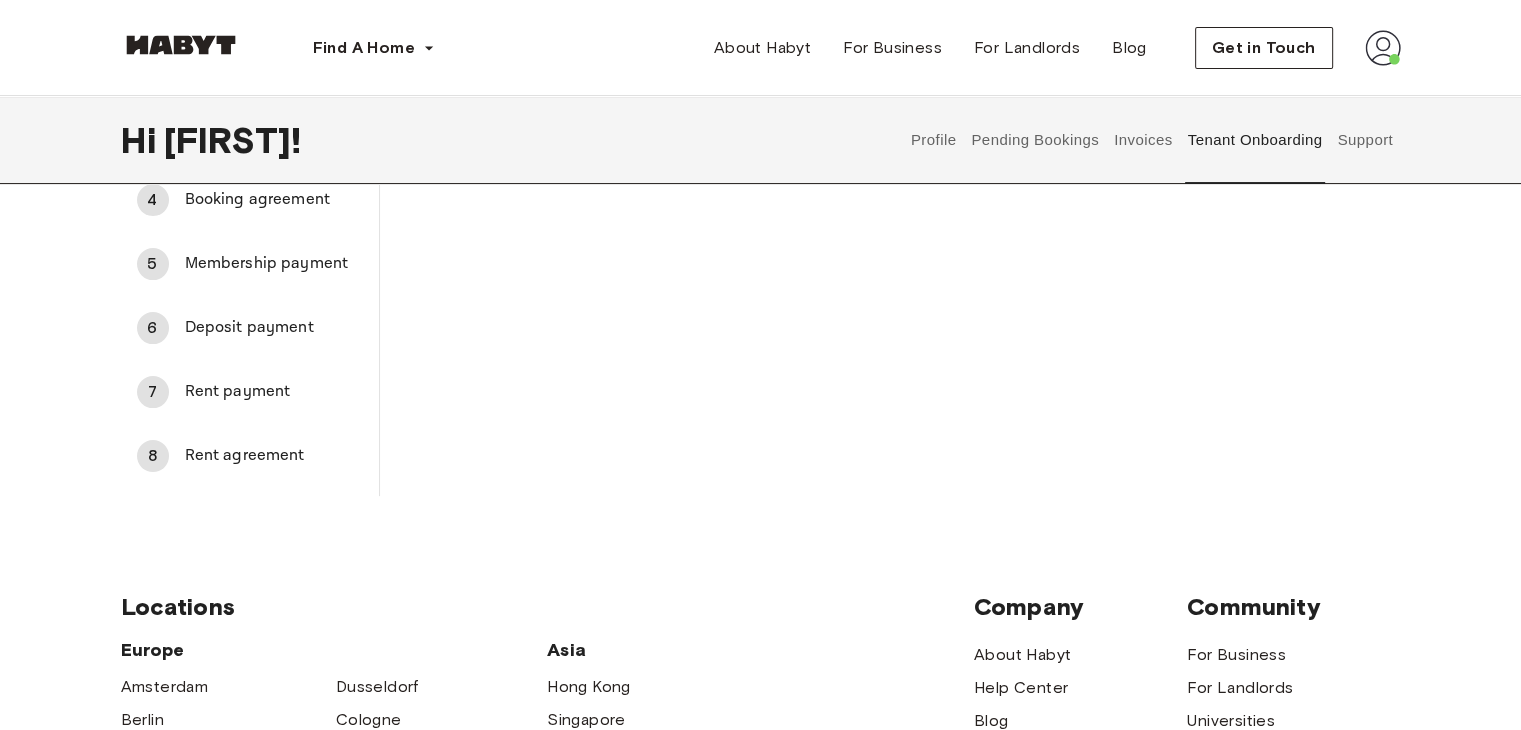 scroll, scrollTop: 0, scrollLeft: 0, axis: both 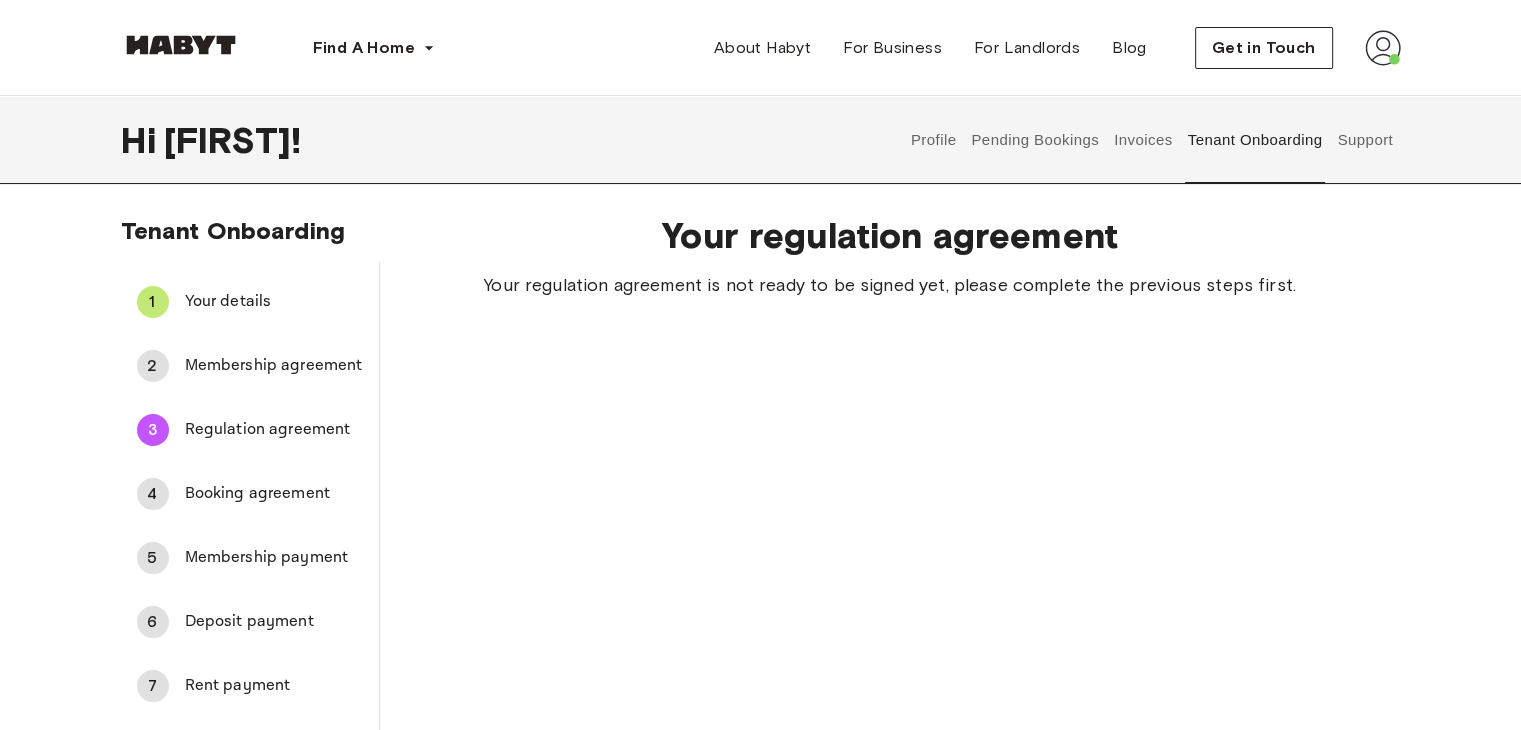 click on "Membership agreement" at bounding box center (274, 366) 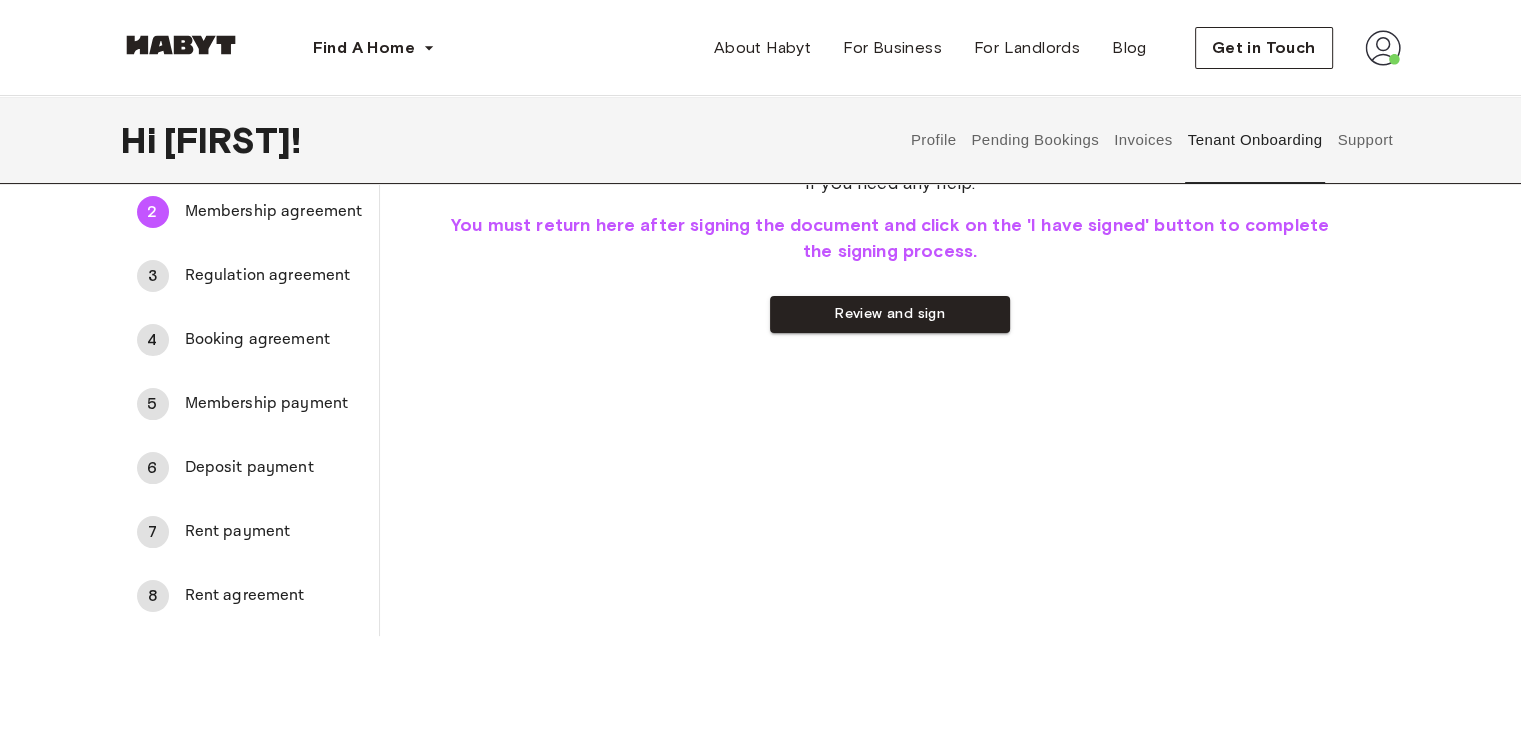 scroll, scrollTop: 0, scrollLeft: 0, axis: both 